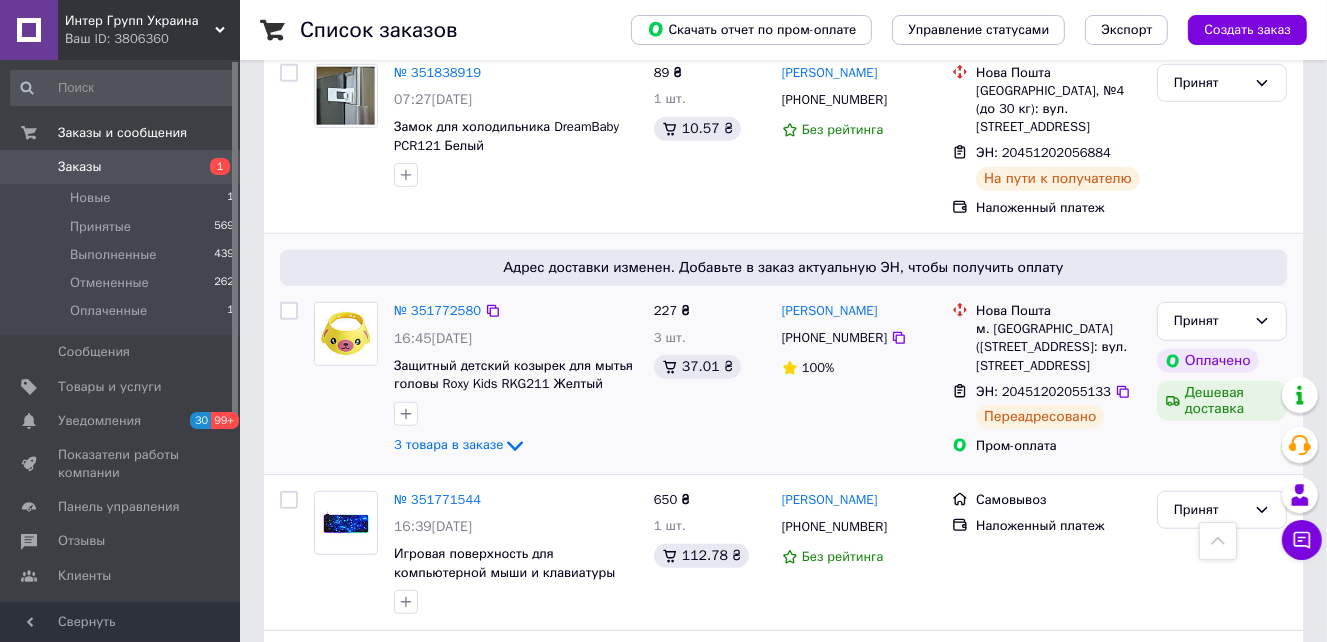 scroll, scrollTop: 1300, scrollLeft: 0, axis: vertical 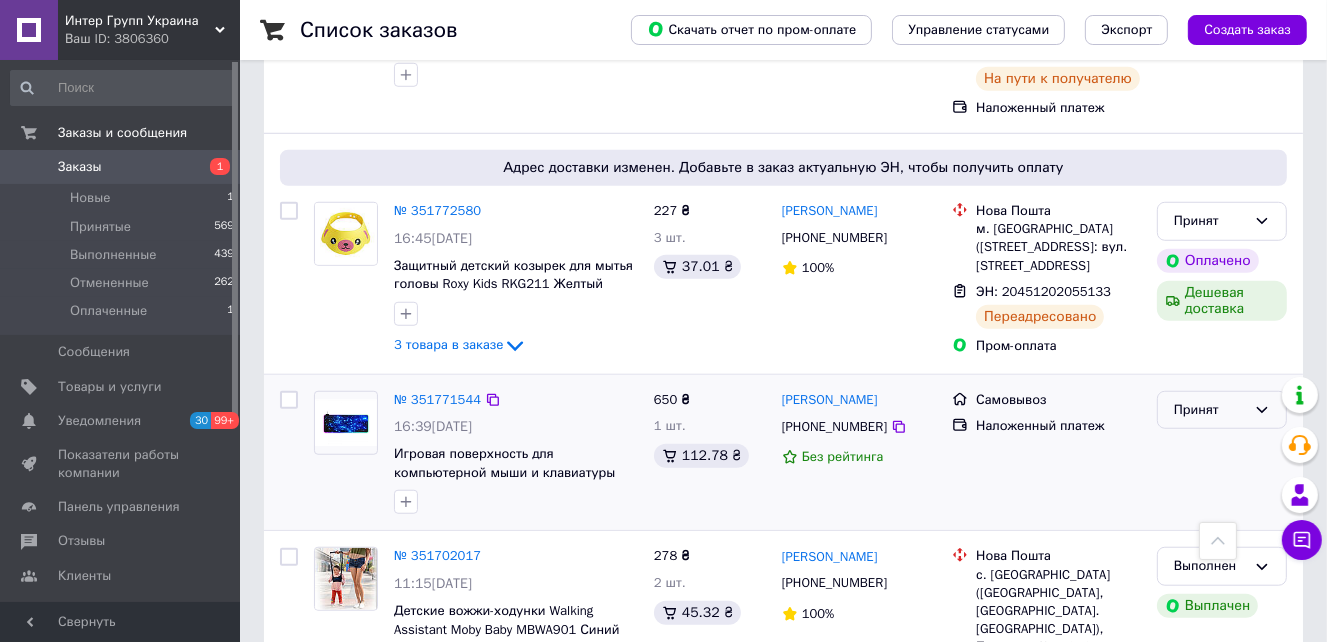 click 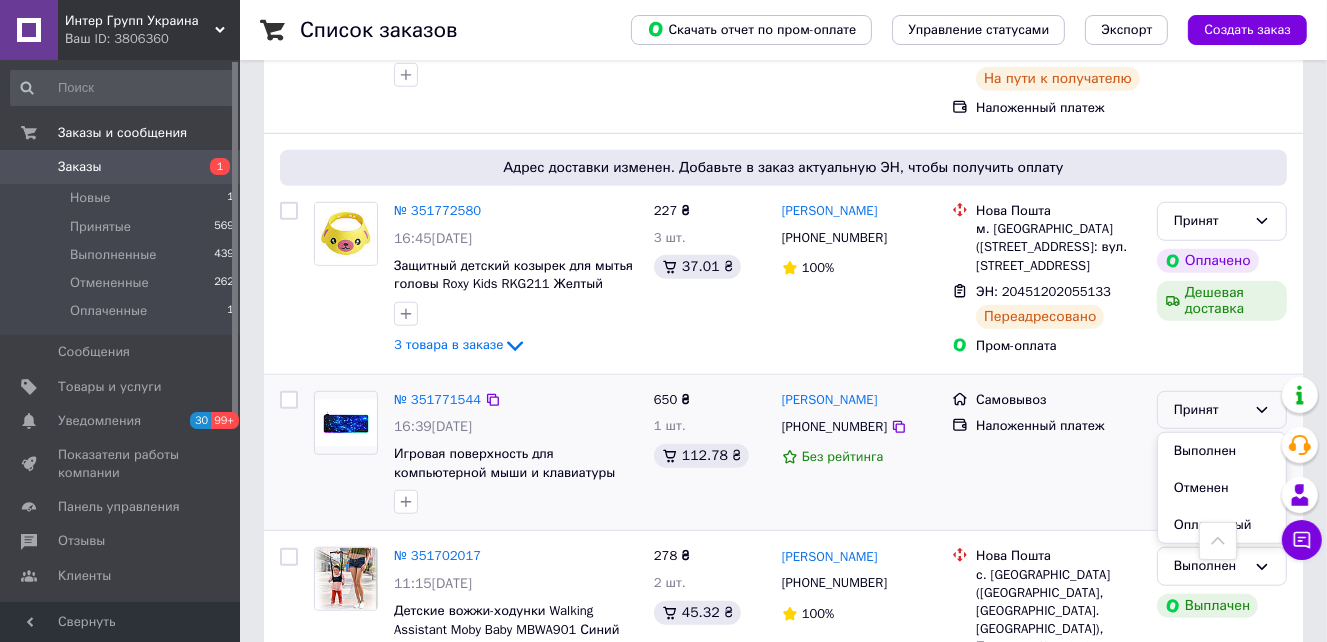 click on "Самовывоз Наложенный платеж" at bounding box center [1046, 453] 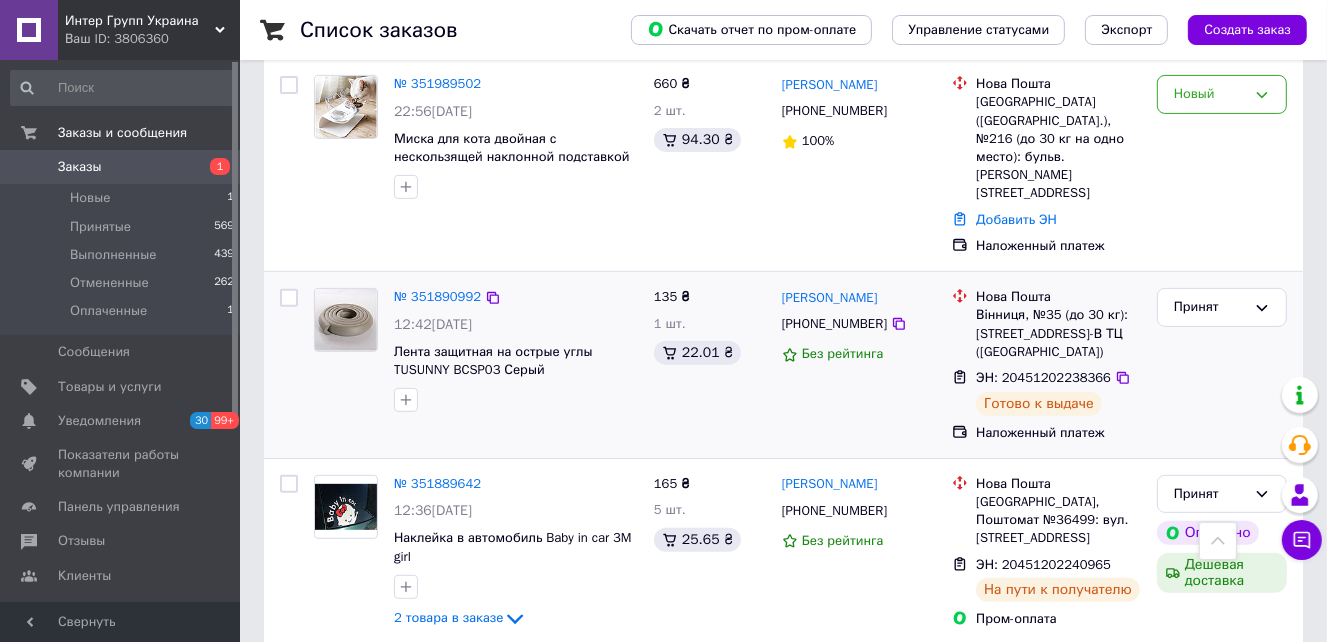 scroll, scrollTop: 200, scrollLeft: 0, axis: vertical 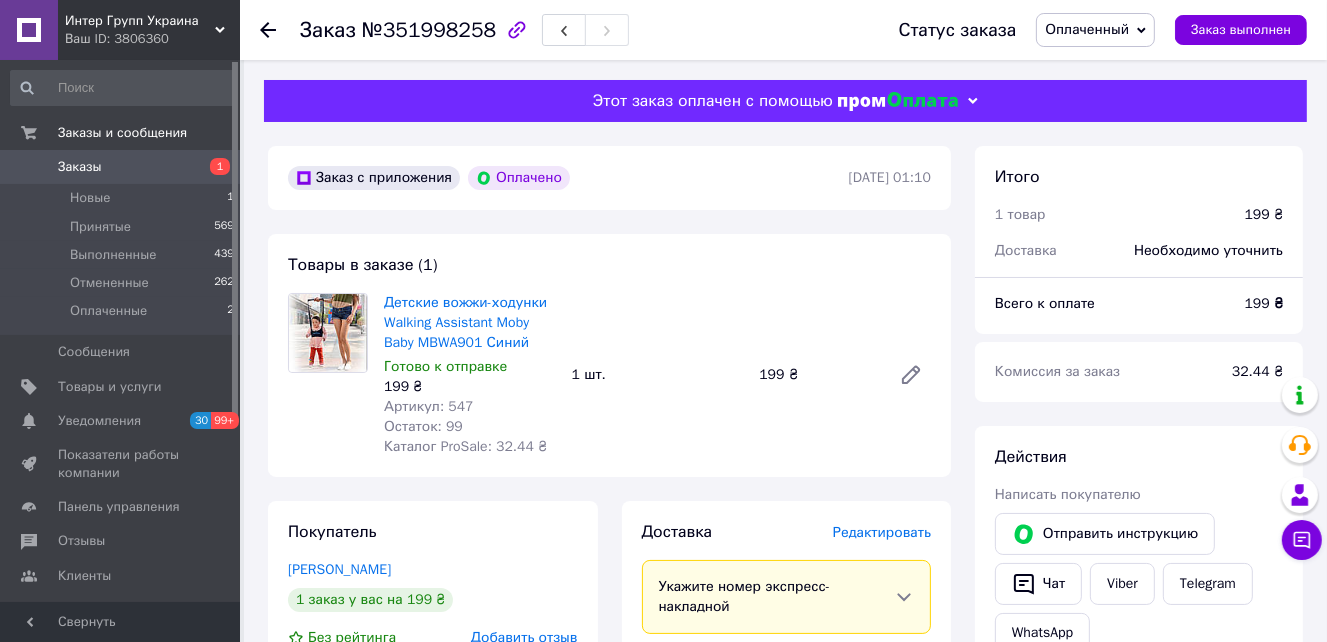 click on "Оплаченный" at bounding box center [1095, 30] 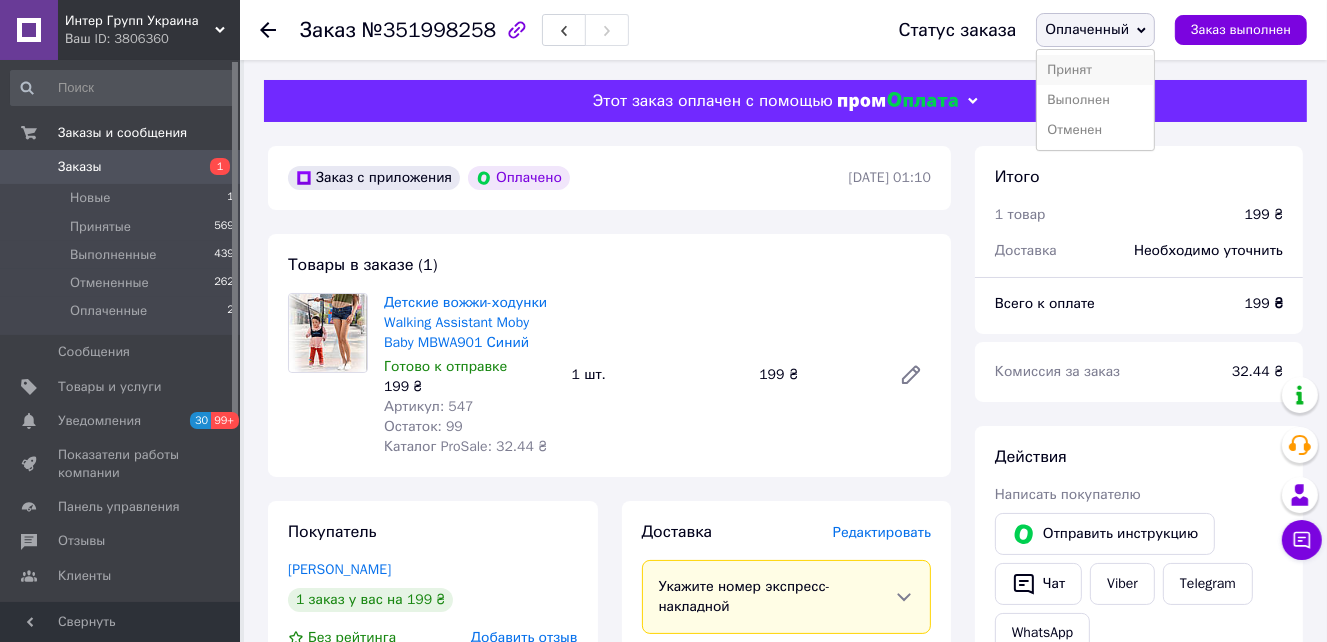 click on "Принят" at bounding box center [1095, 70] 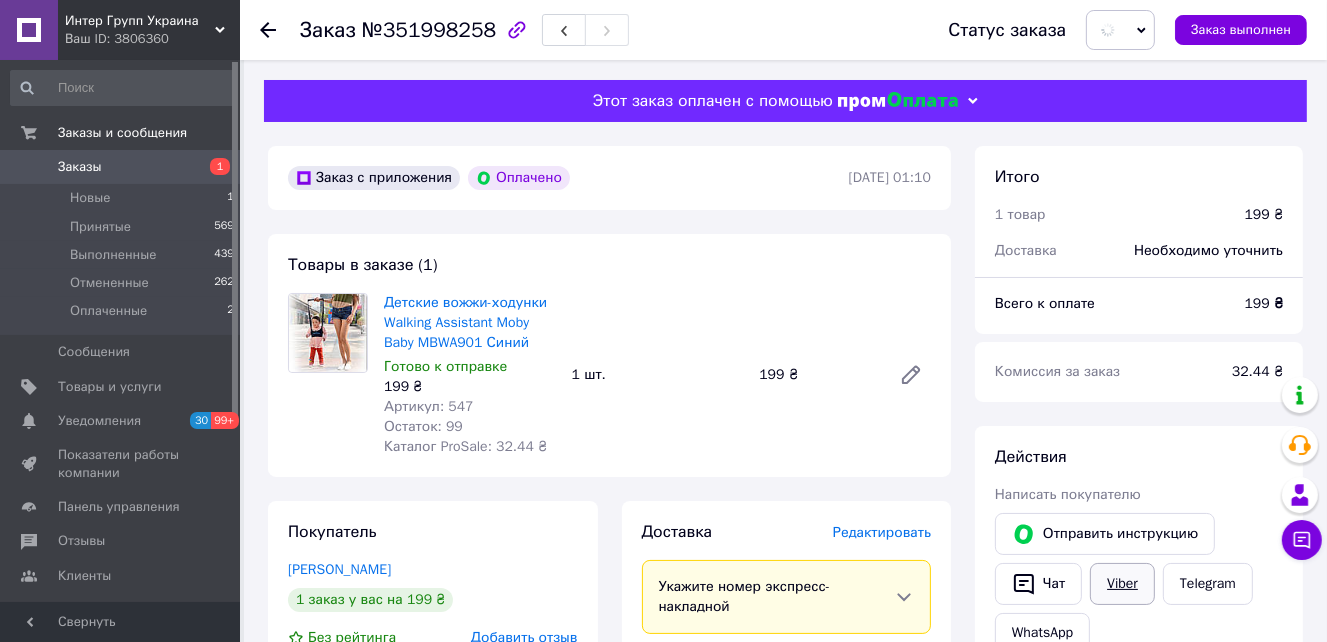 click on "Viber" at bounding box center (1122, 584) 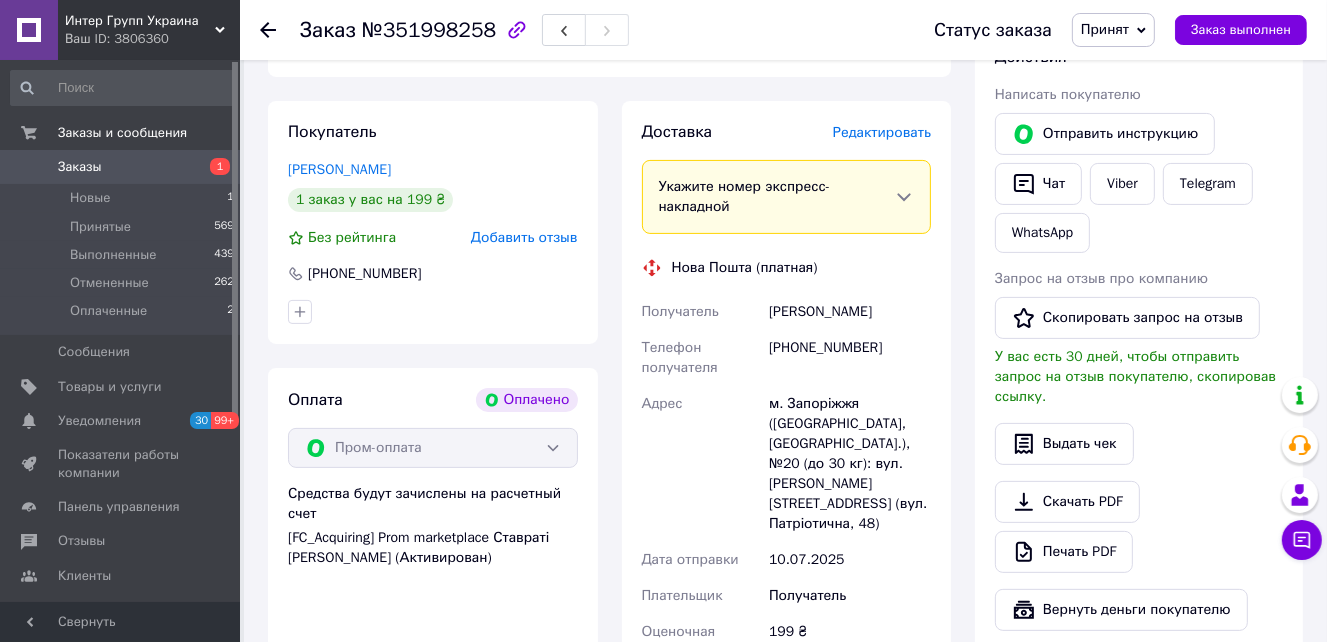 scroll, scrollTop: 800, scrollLeft: 0, axis: vertical 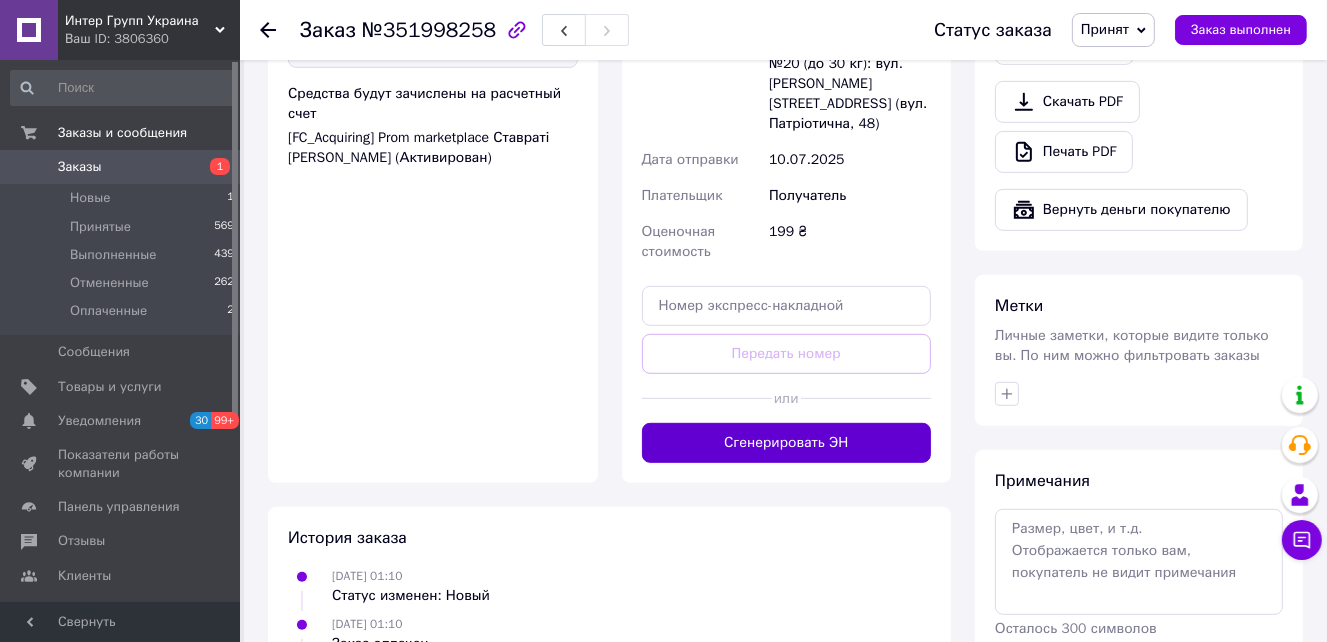 click on "Сгенерировать ЭН" at bounding box center [787, 443] 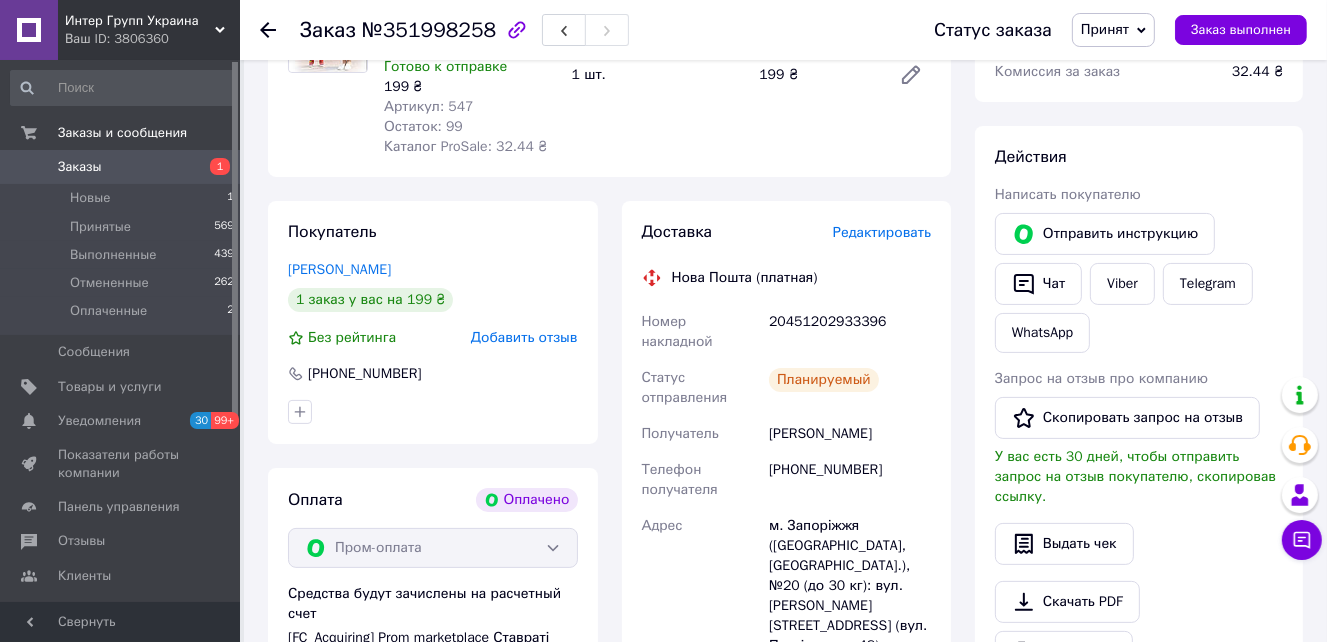 scroll, scrollTop: 0, scrollLeft: 0, axis: both 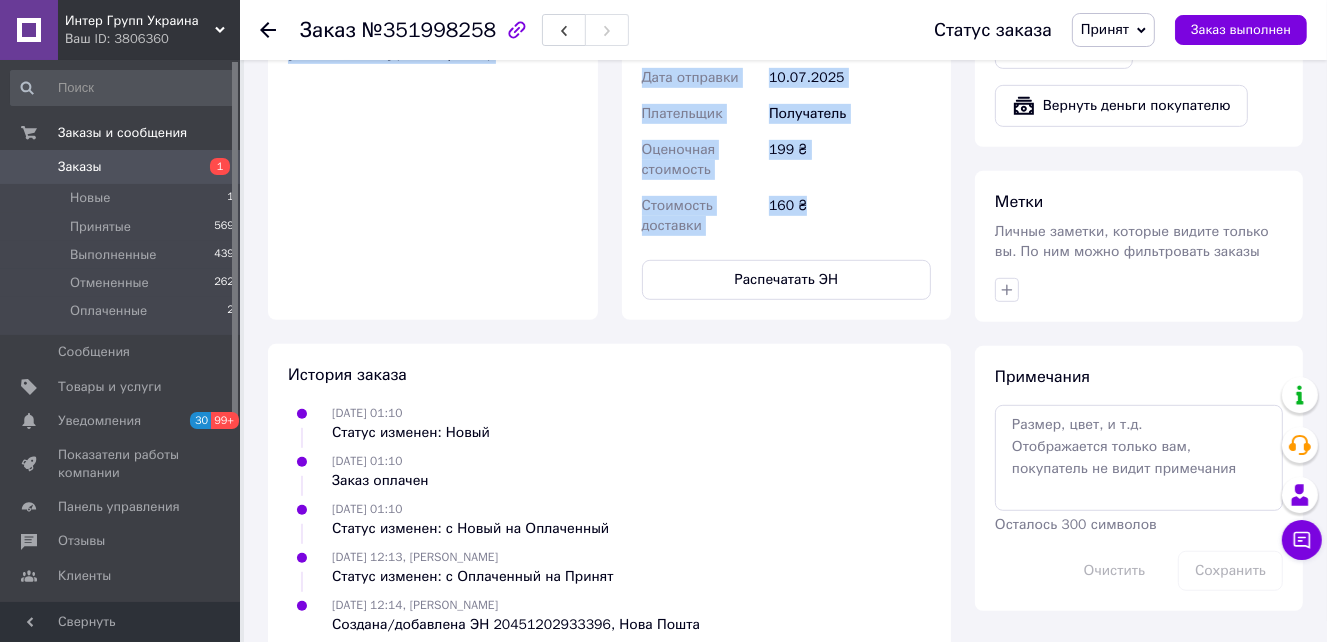 drag, startPoint x: 273, startPoint y: 247, endPoint x: 864, endPoint y: 170, distance: 595.995 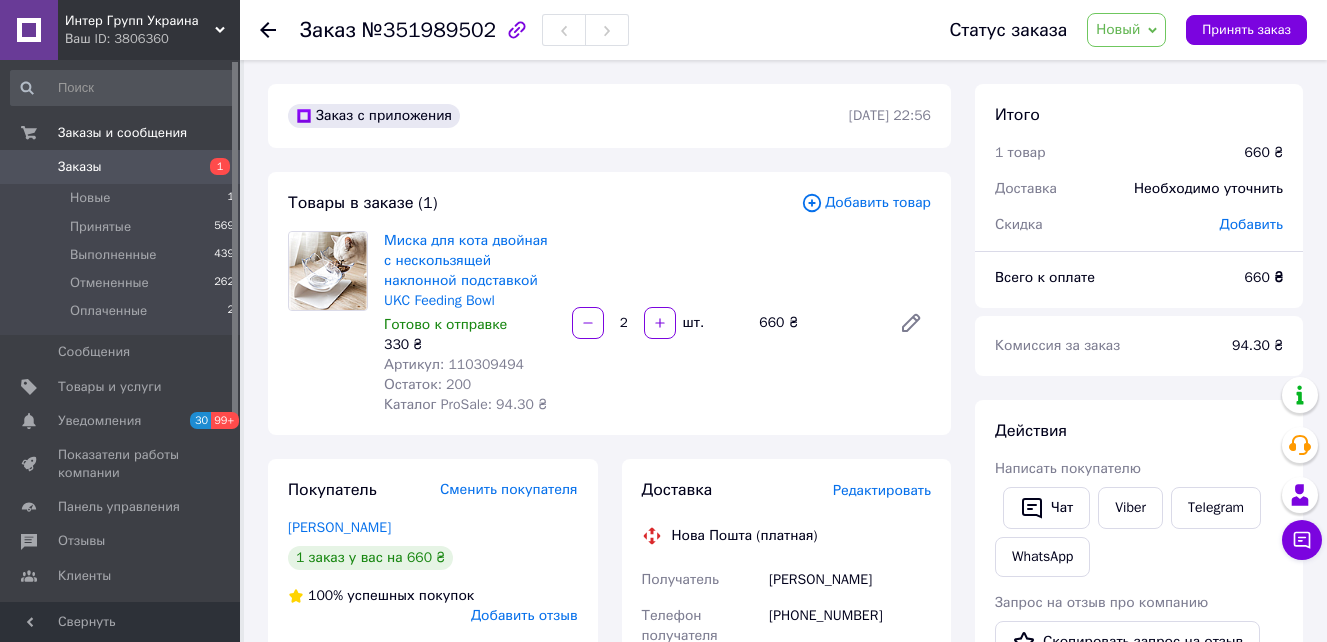 scroll, scrollTop: 0, scrollLeft: 0, axis: both 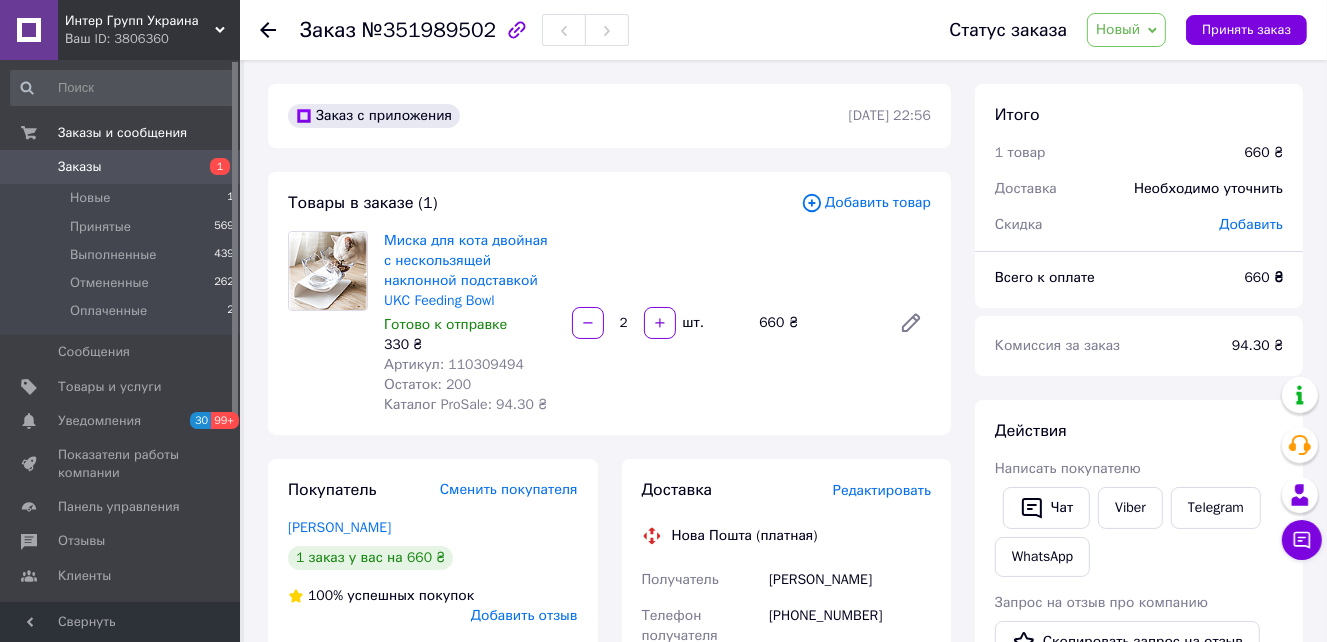 click on "Новый" at bounding box center (1118, 29) 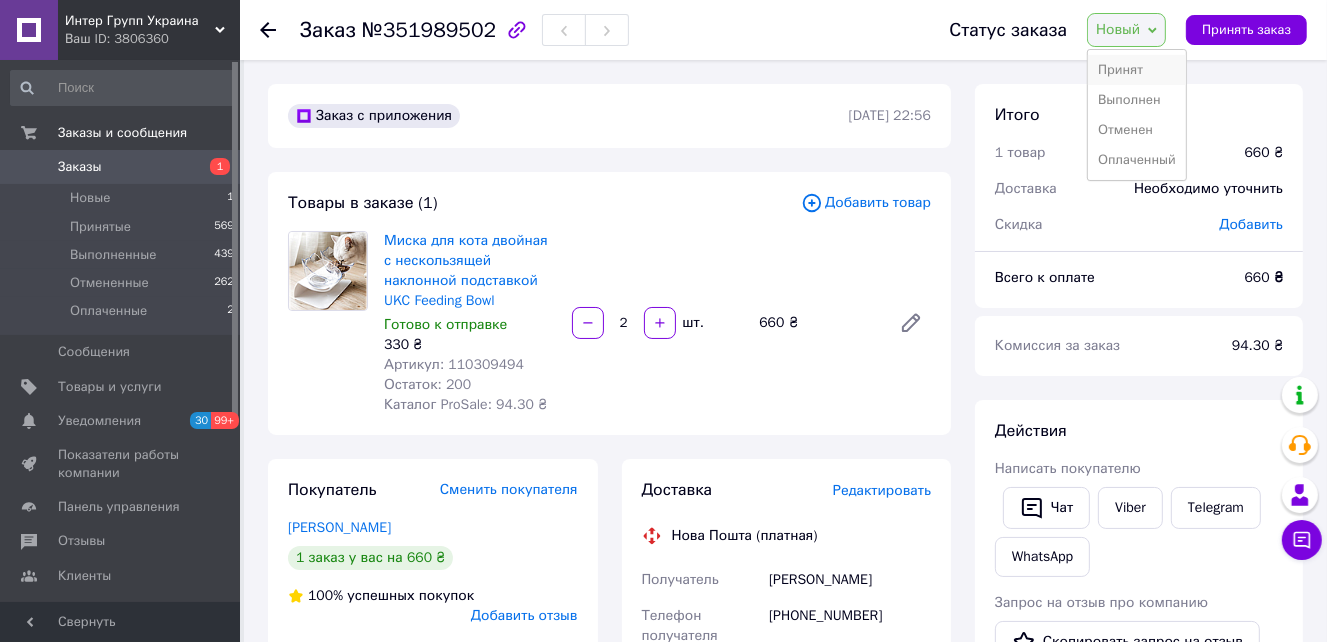click on "Принят" at bounding box center (1137, 70) 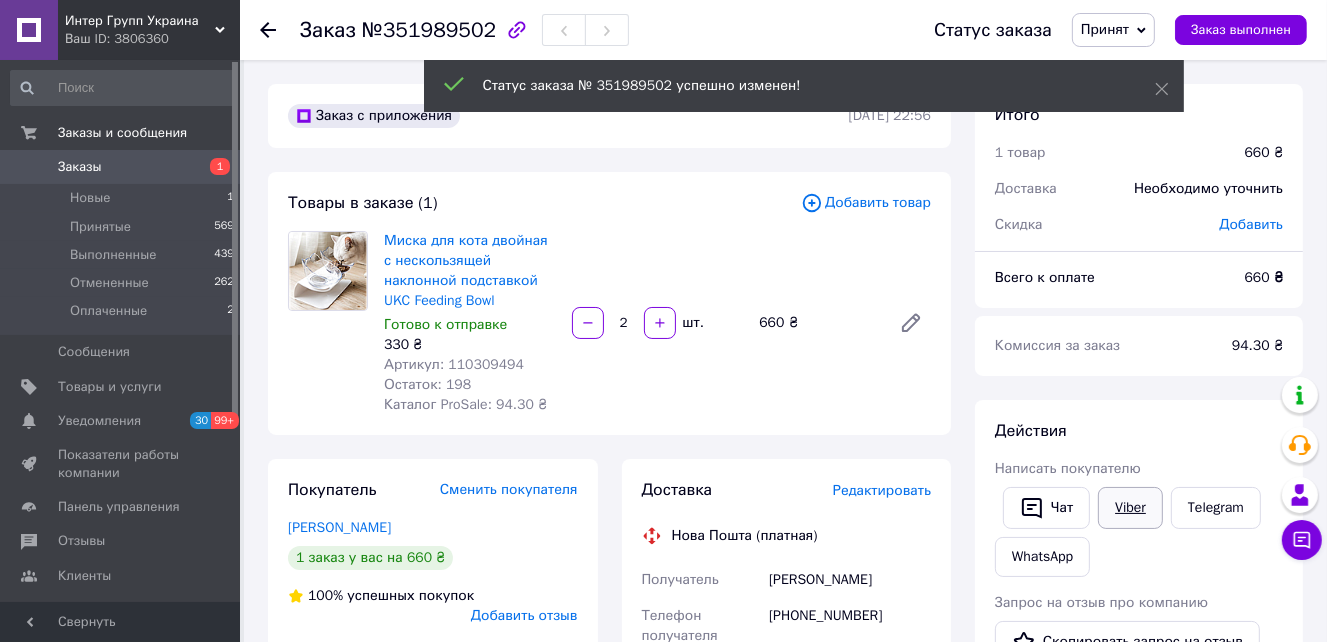 click on "Viber" at bounding box center [1130, 508] 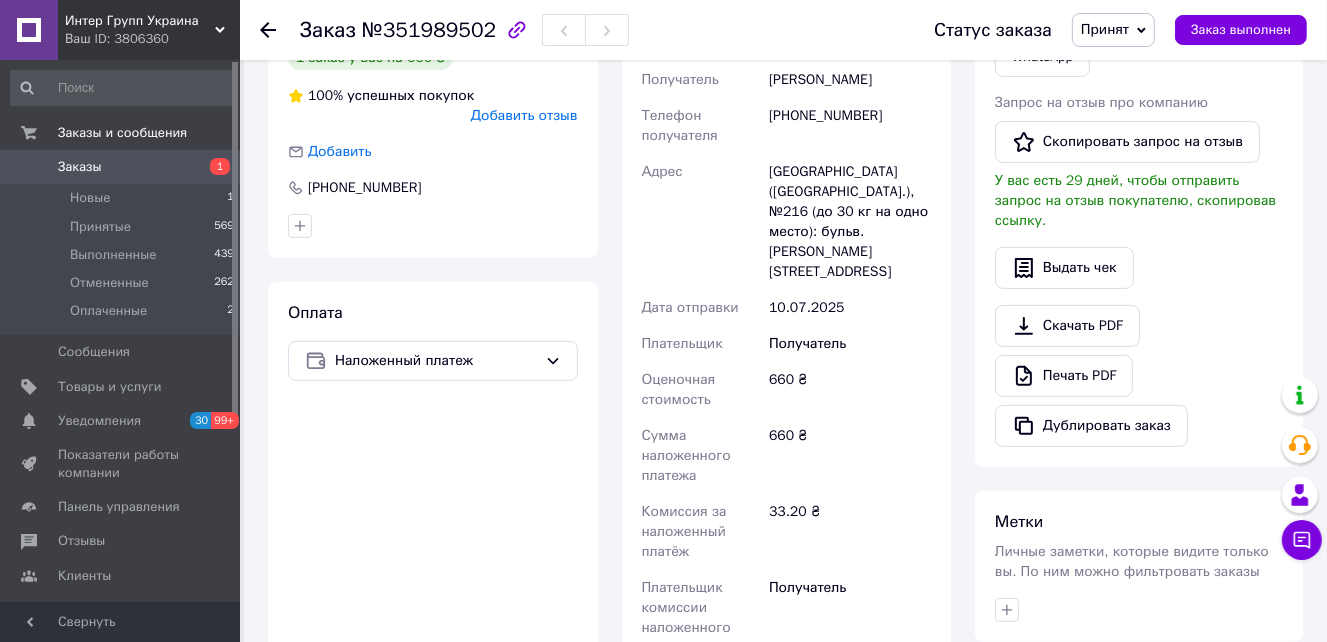scroll, scrollTop: 900, scrollLeft: 0, axis: vertical 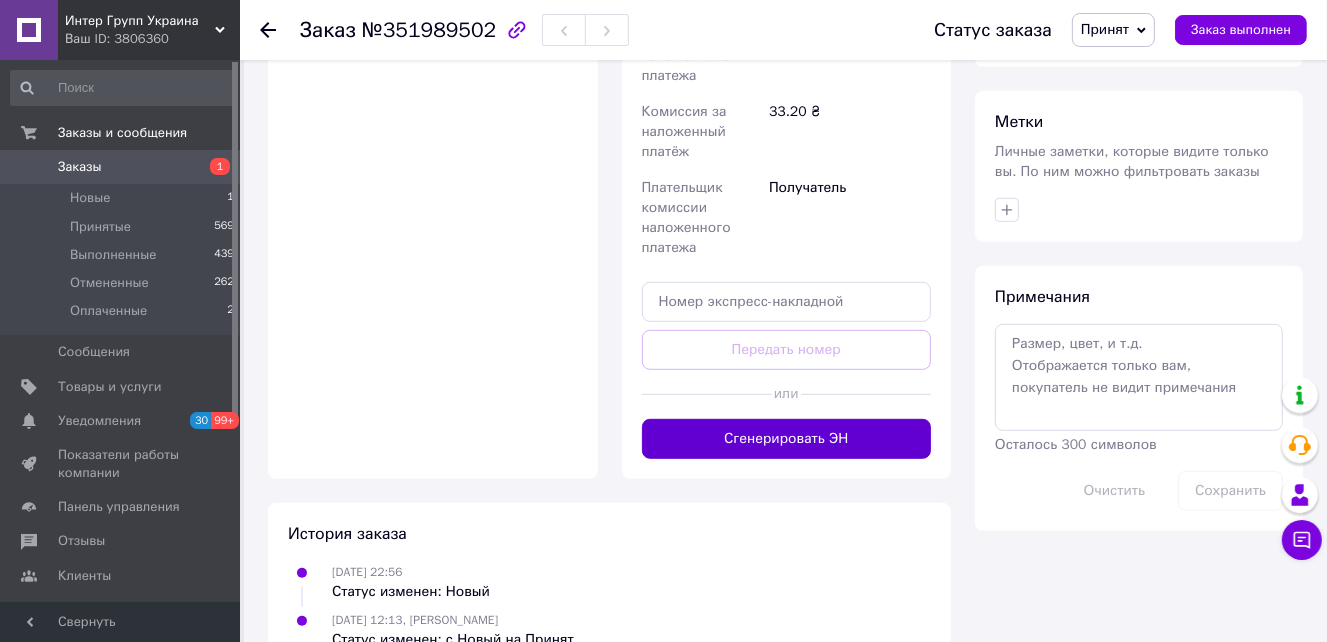 click on "Сгенерировать ЭН" at bounding box center [787, 439] 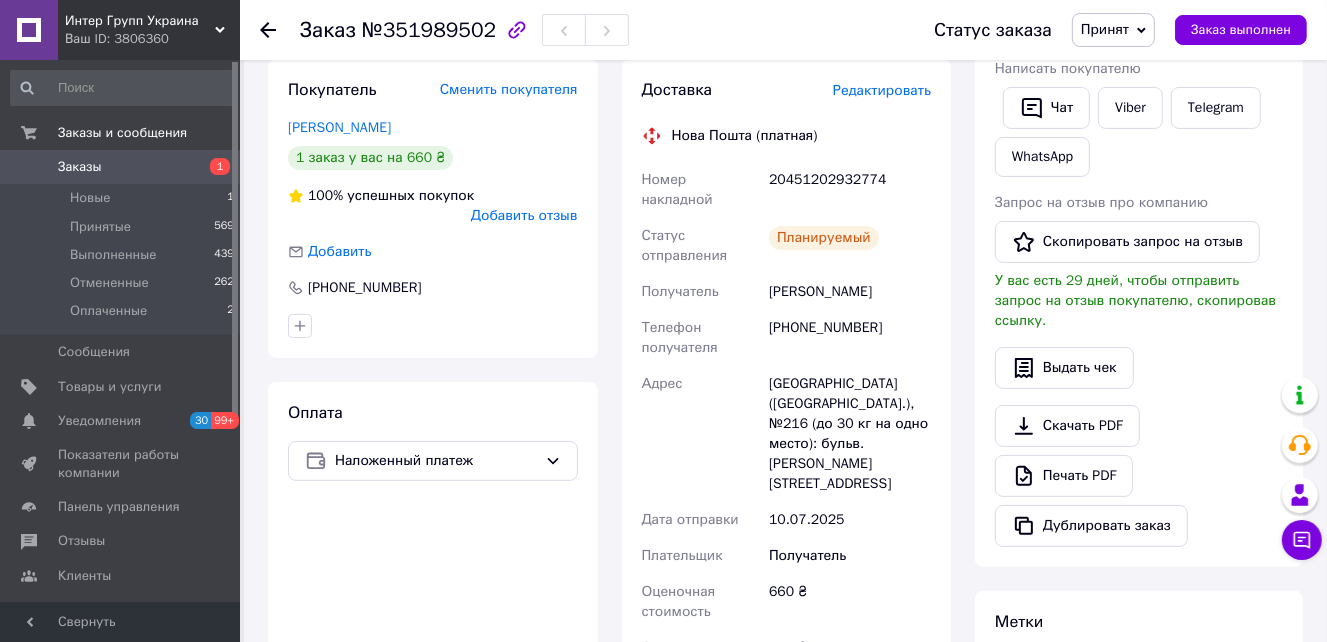 scroll, scrollTop: 0, scrollLeft: 0, axis: both 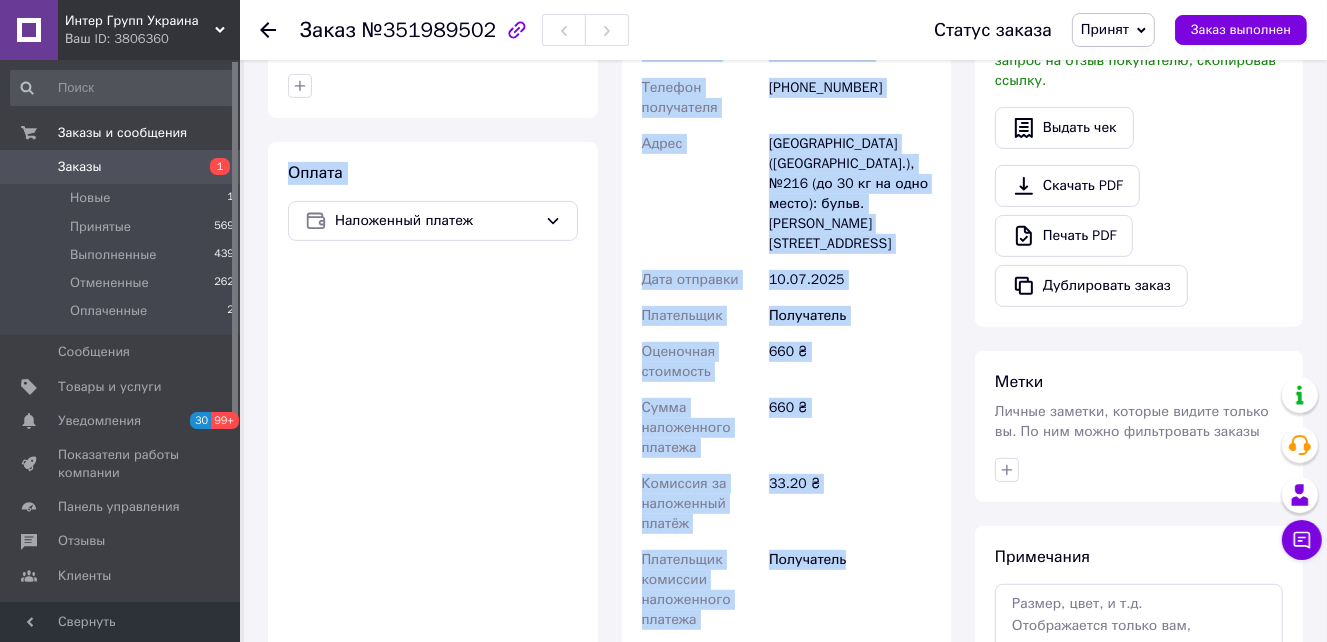 drag, startPoint x: 279, startPoint y: 186, endPoint x: 868, endPoint y: 494, distance: 664.66907 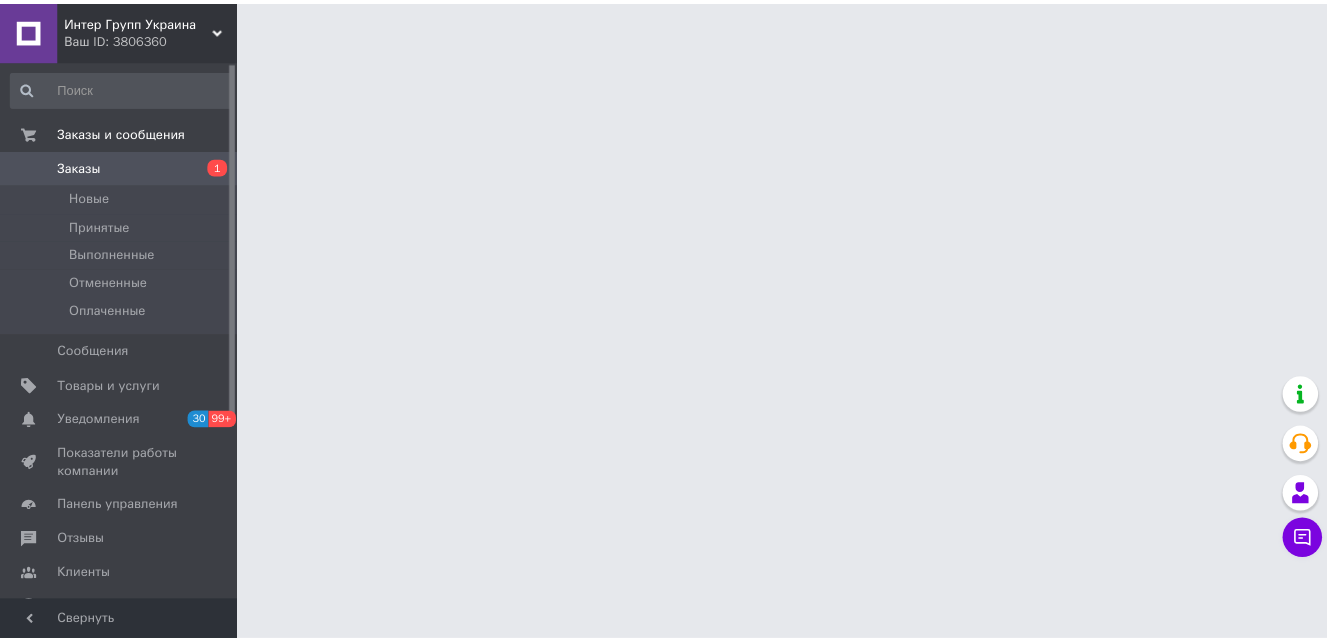 scroll, scrollTop: 0, scrollLeft: 0, axis: both 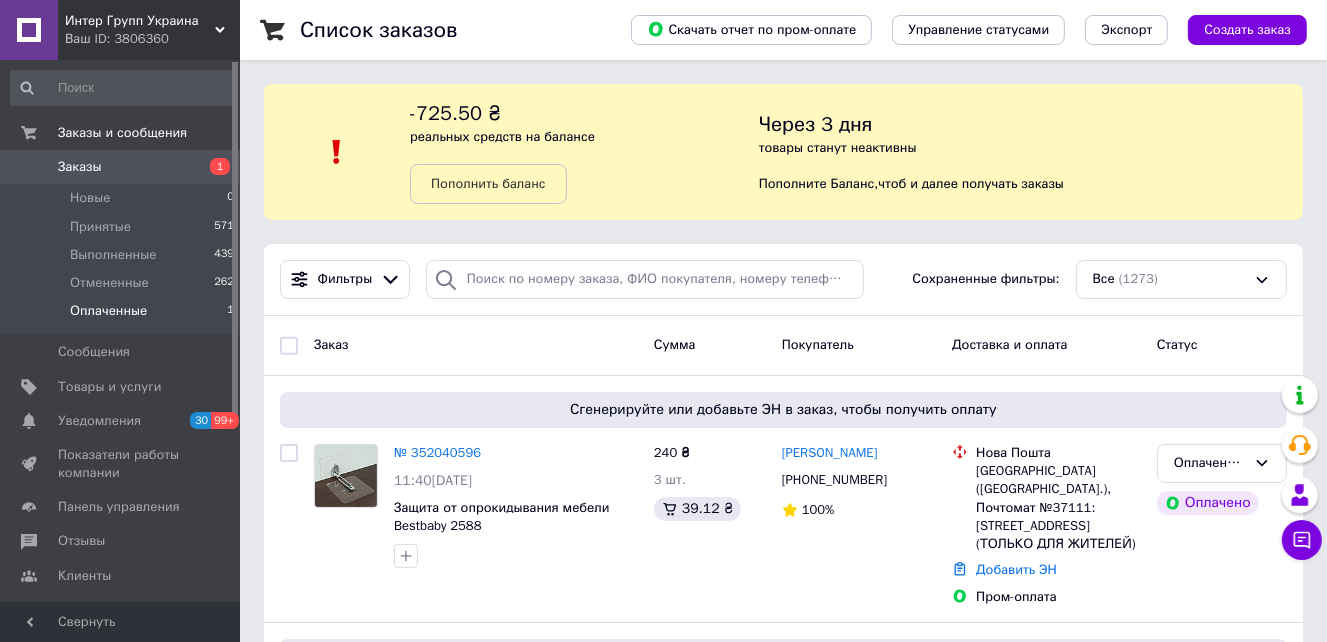 click on "Оплаченные 1" at bounding box center (123, 316) 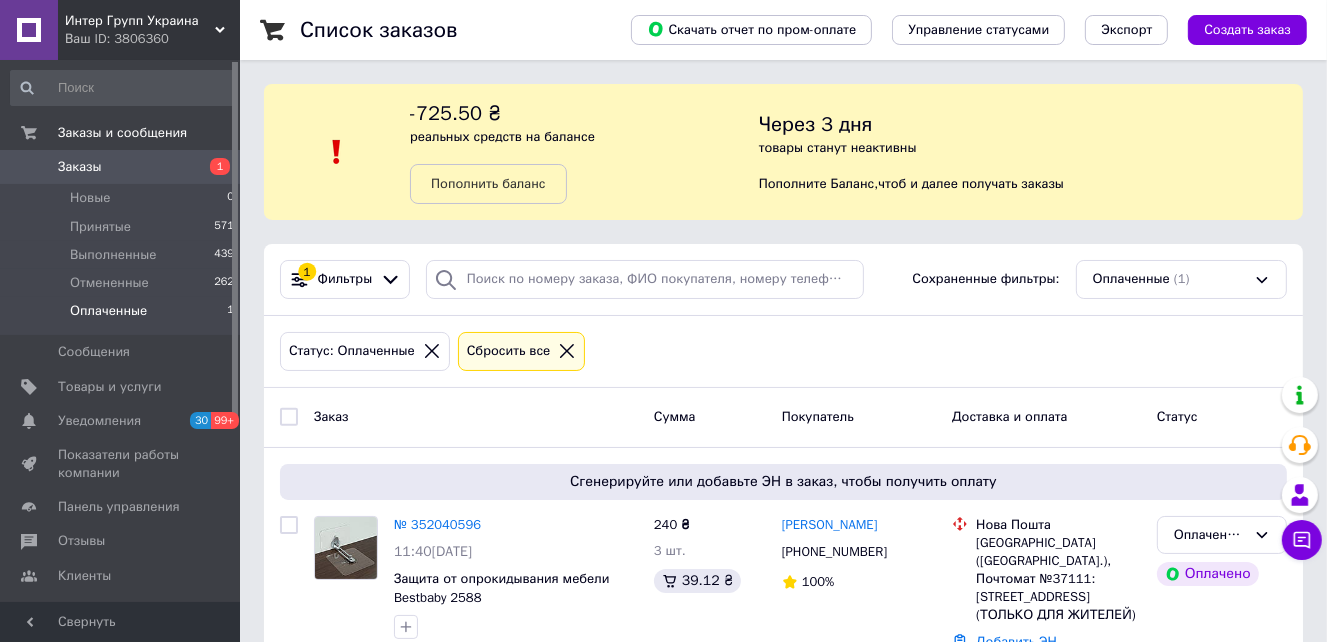 scroll, scrollTop: 100, scrollLeft: 0, axis: vertical 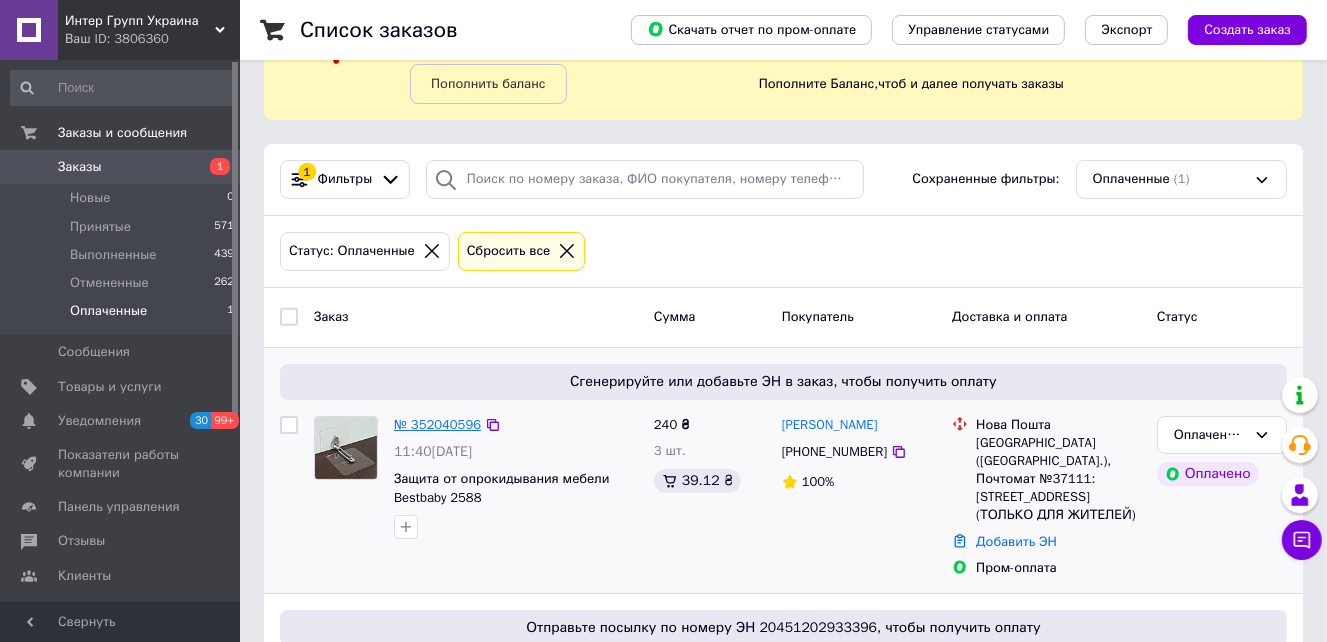click on "№ 352040596" at bounding box center [437, 424] 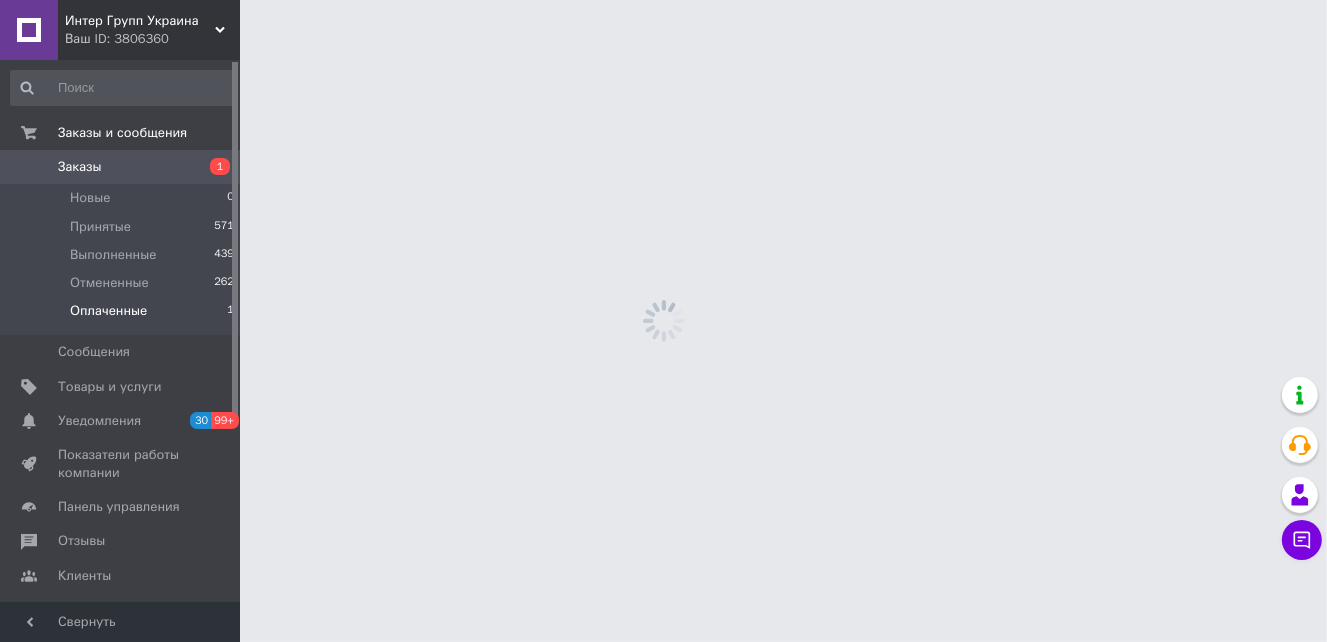 scroll, scrollTop: 0, scrollLeft: 0, axis: both 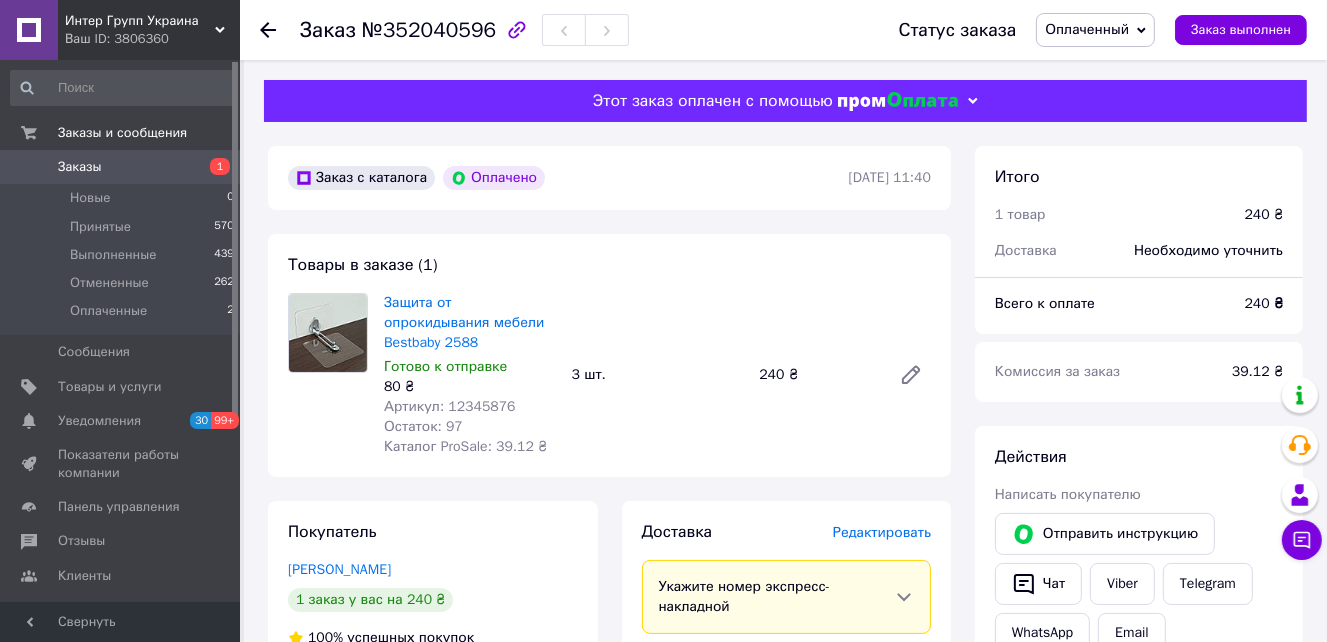 click 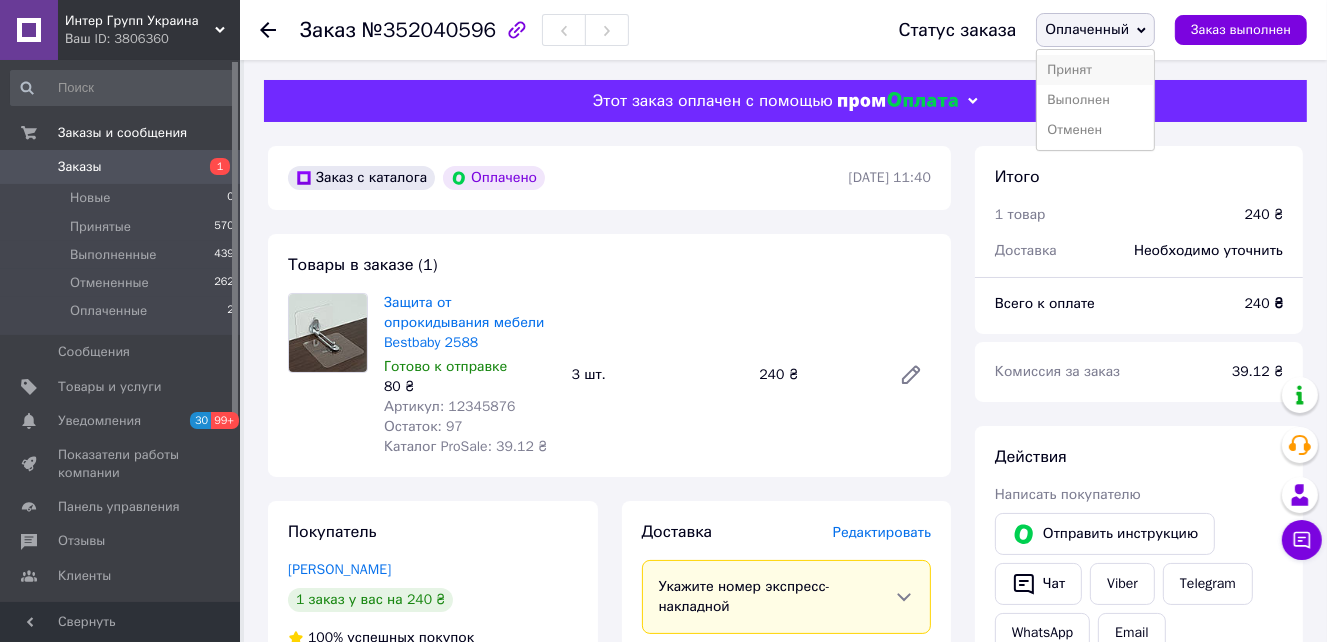click on "Принят" at bounding box center (1095, 70) 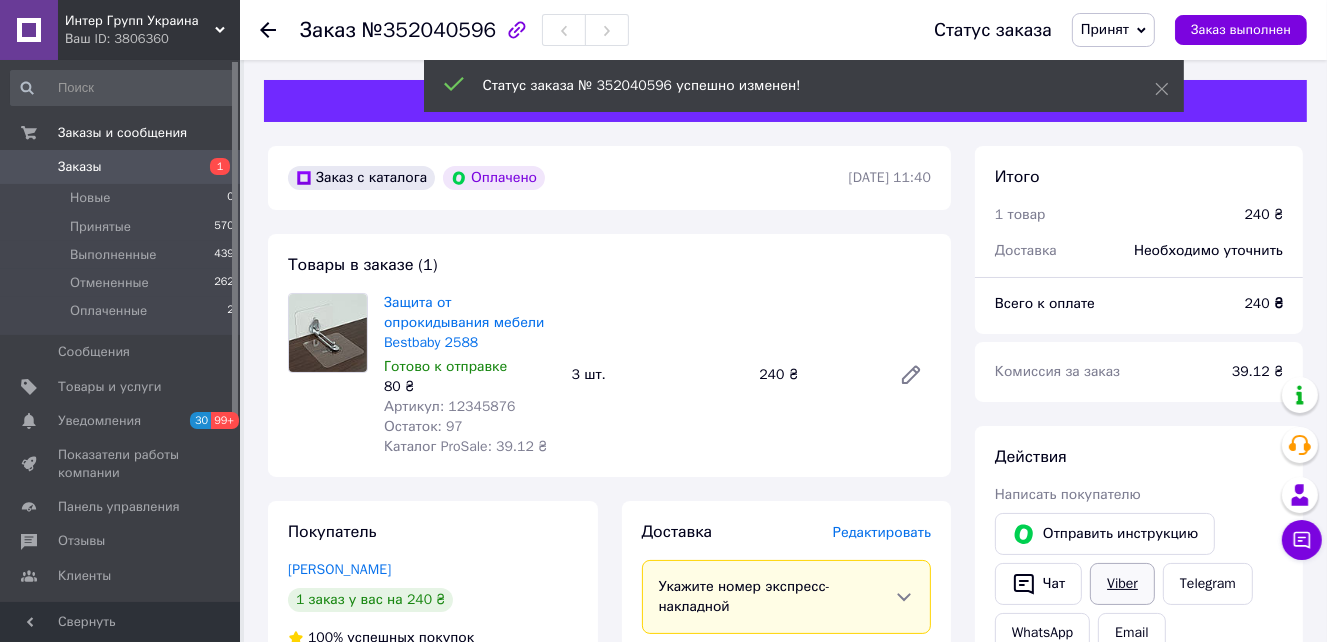 click on "Viber" at bounding box center [1122, 584] 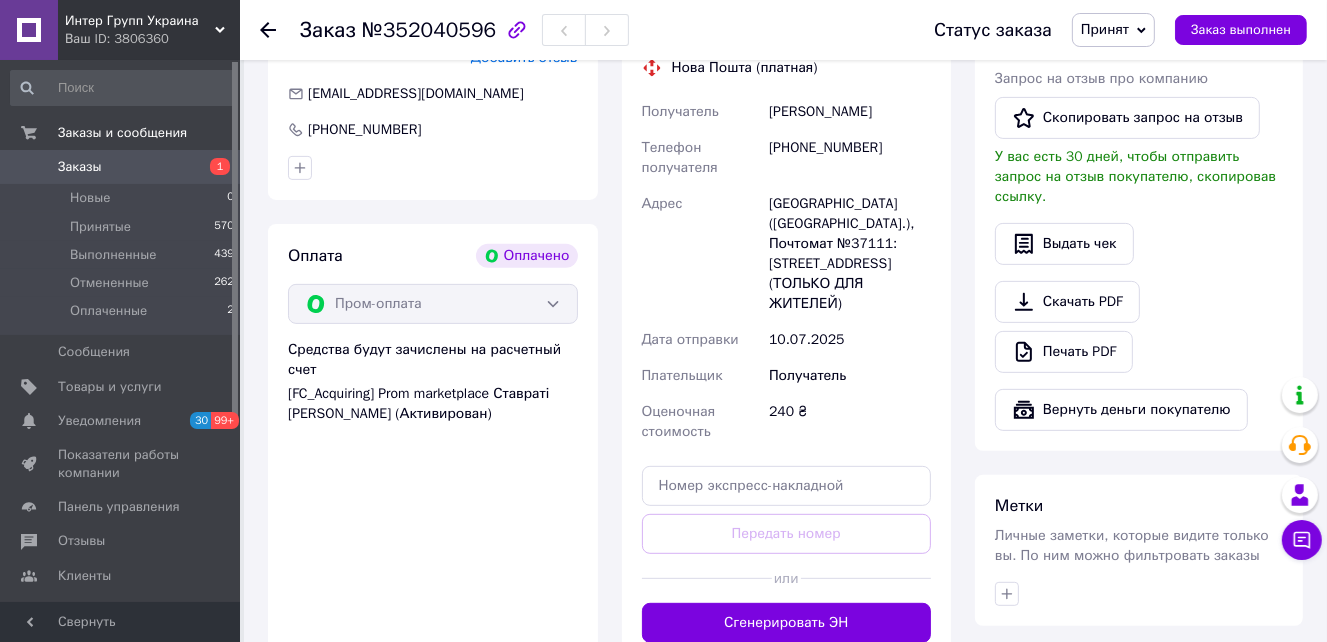 scroll, scrollTop: 900, scrollLeft: 0, axis: vertical 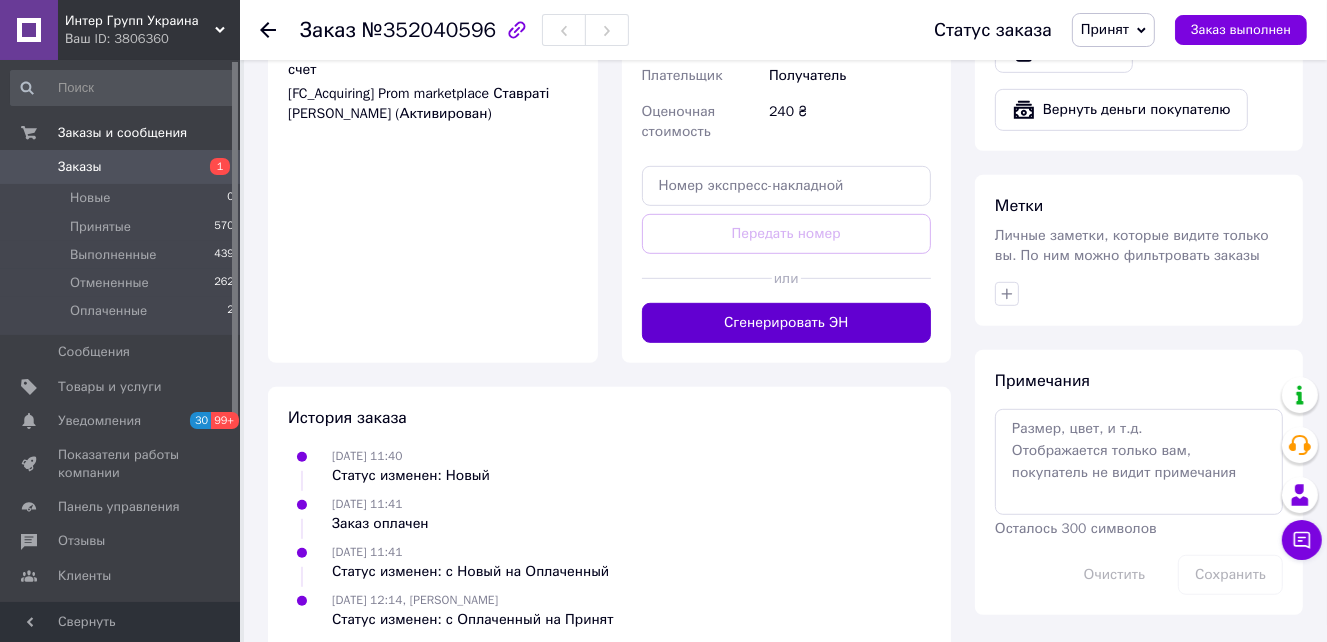 click on "Сгенерировать ЭН" at bounding box center [787, 323] 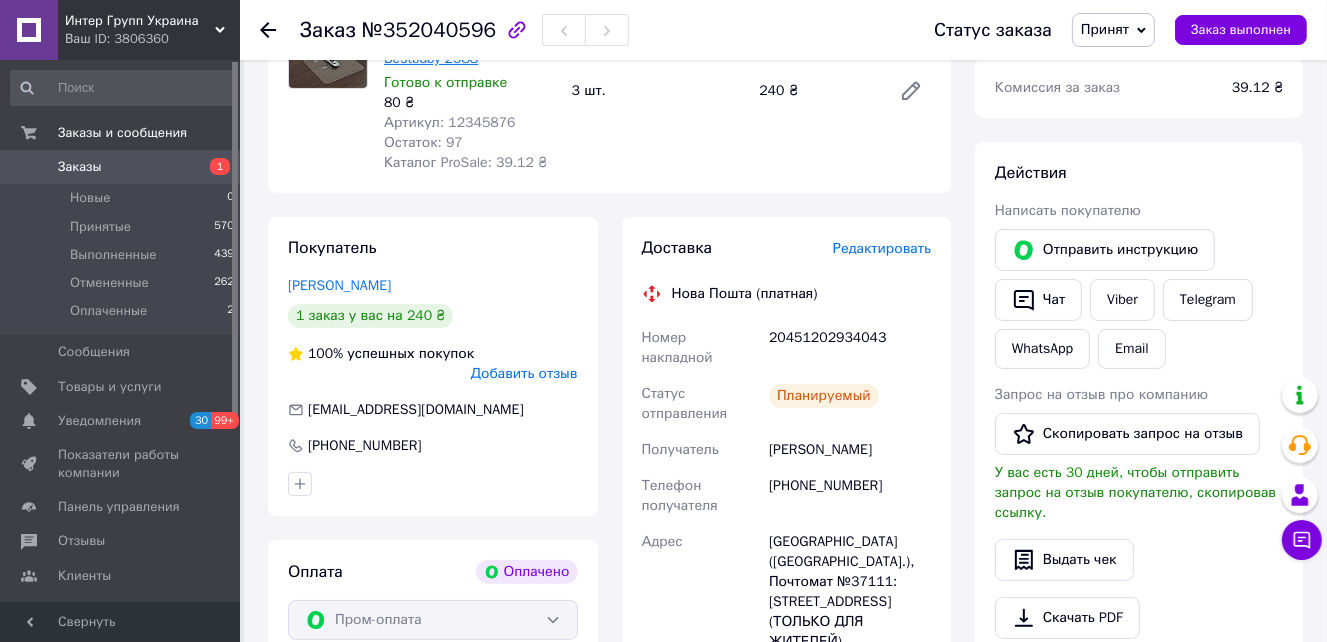 scroll, scrollTop: 0, scrollLeft: 0, axis: both 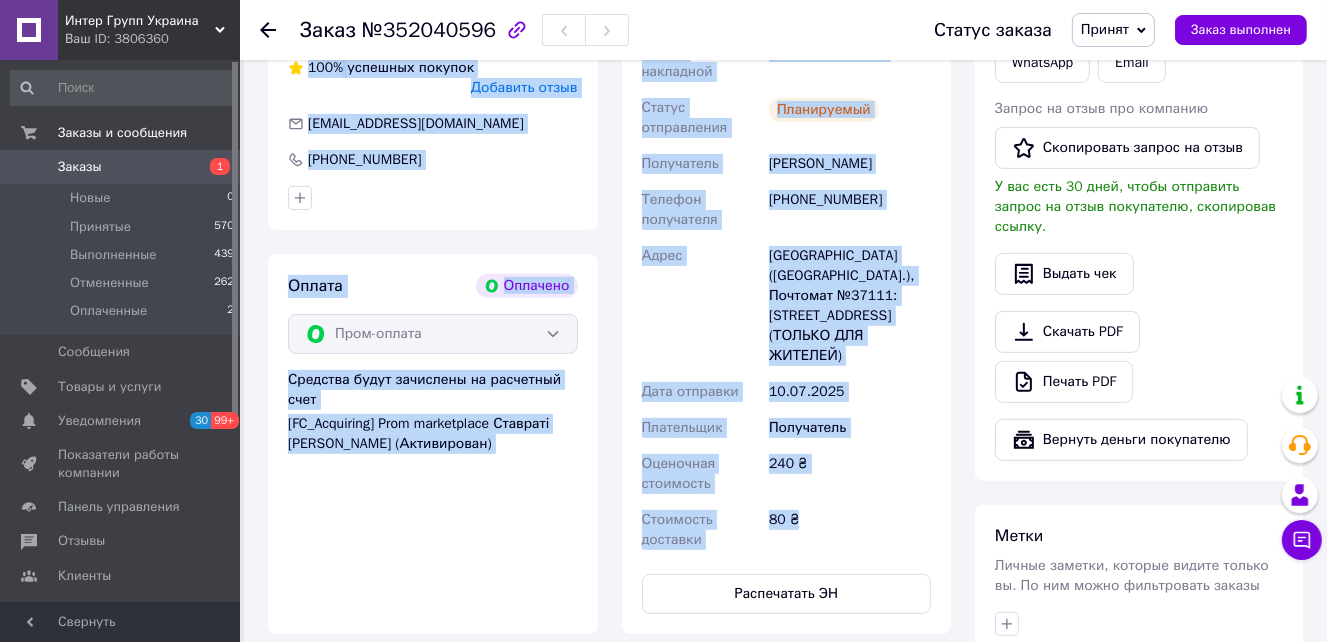 drag, startPoint x: 269, startPoint y: 241, endPoint x: 821, endPoint y: 493, distance: 606.80145 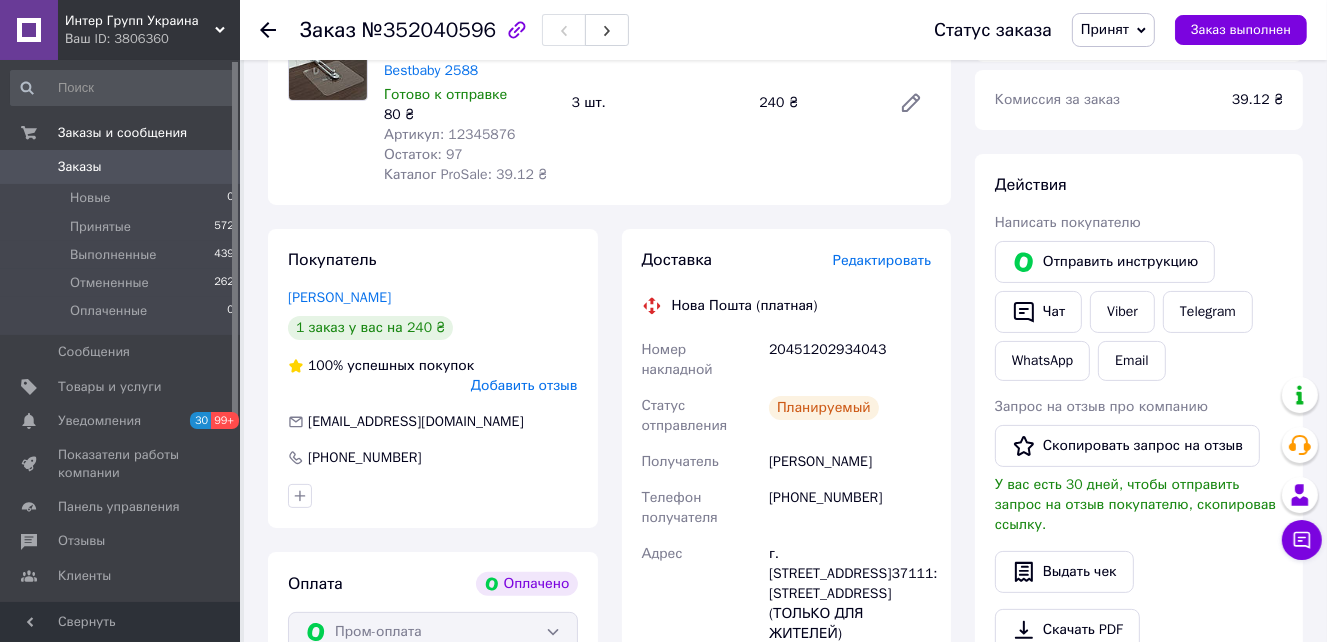 scroll, scrollTop: 0, scrollLeft: 0, axis: both 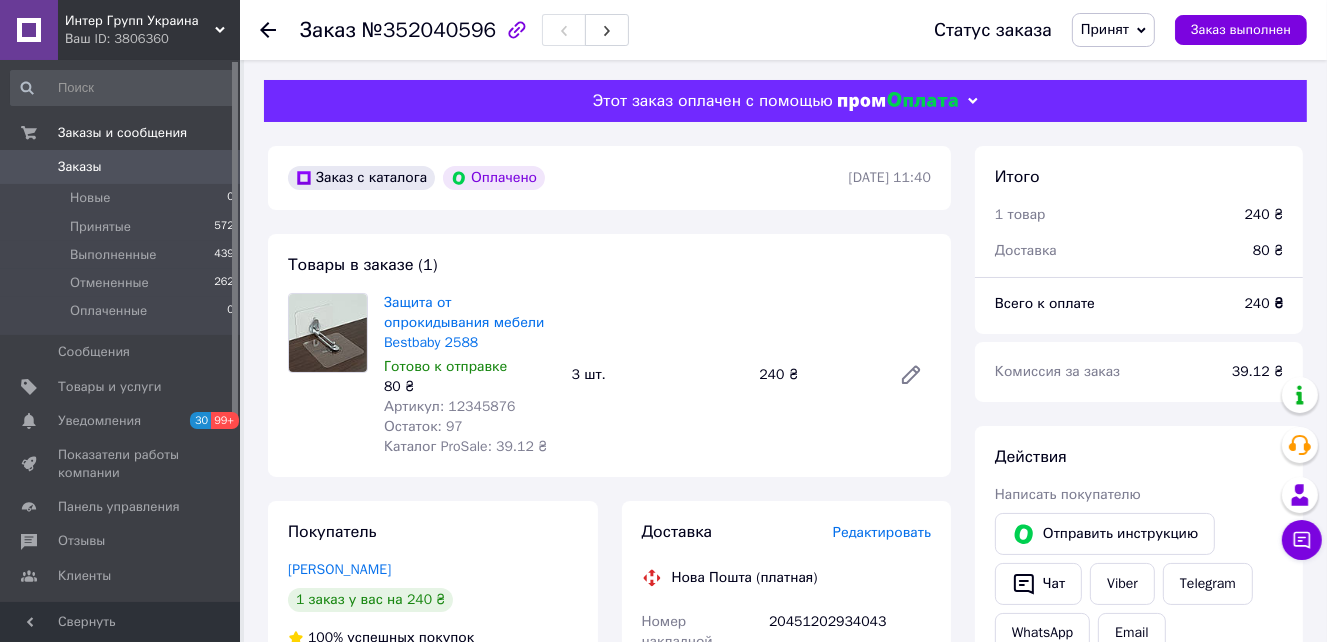 click on "Интер Групп Украина" at bounding box center [140, 21] 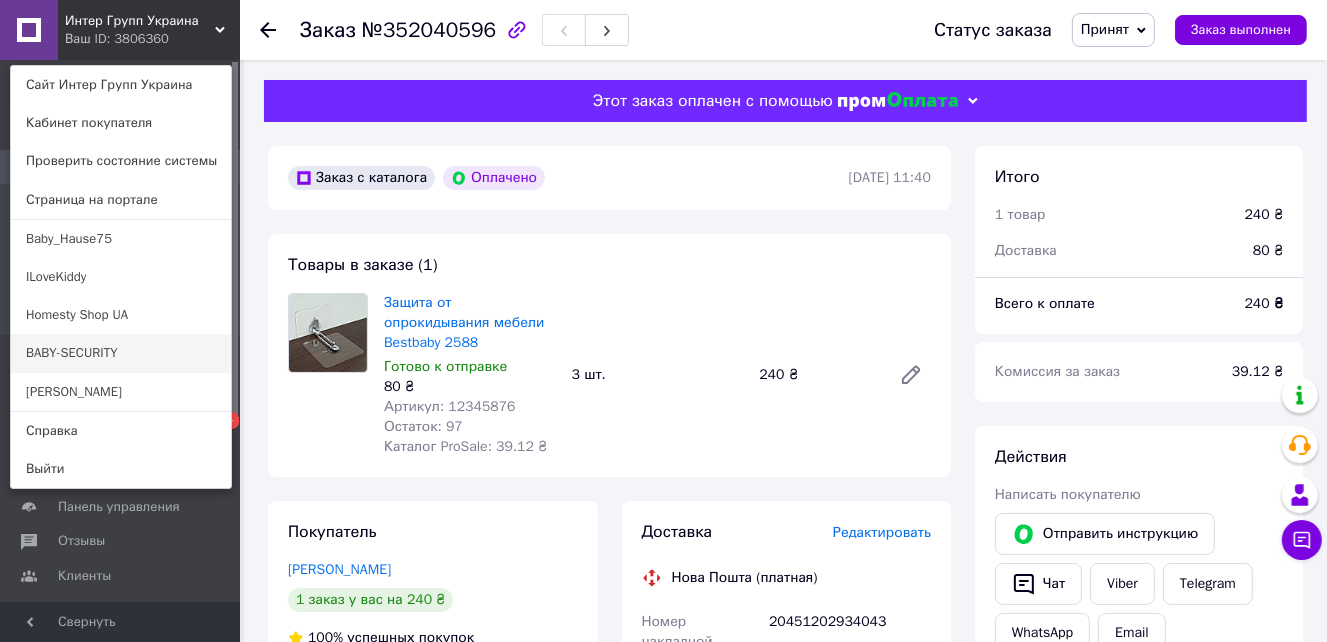 click on "BABY-SECURITY" at bounding box center (121, 353) 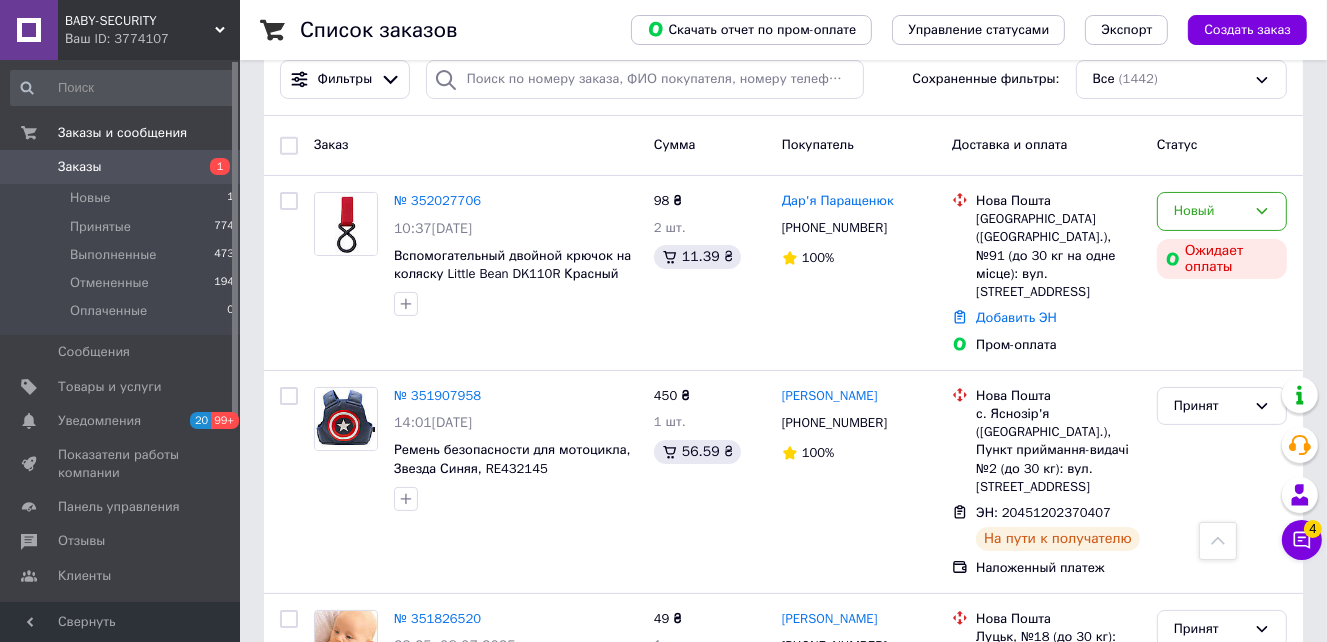 scroll, scrollTop: 0, scrollLeft: 0, axis: both 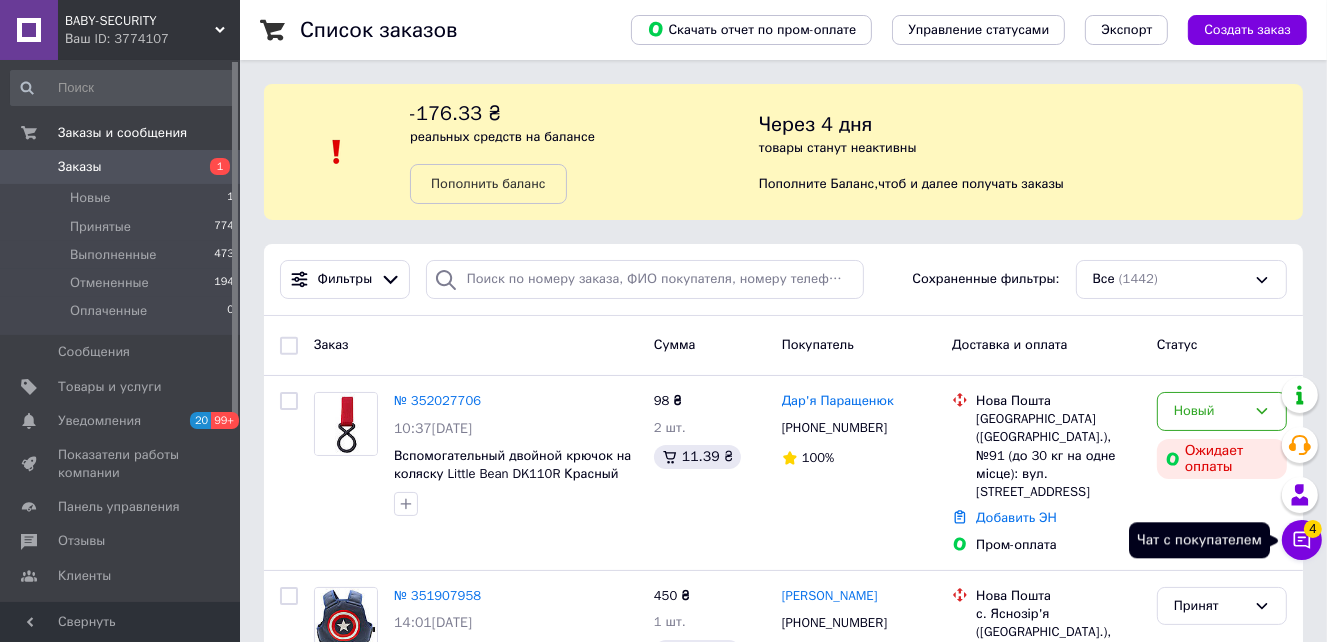 click 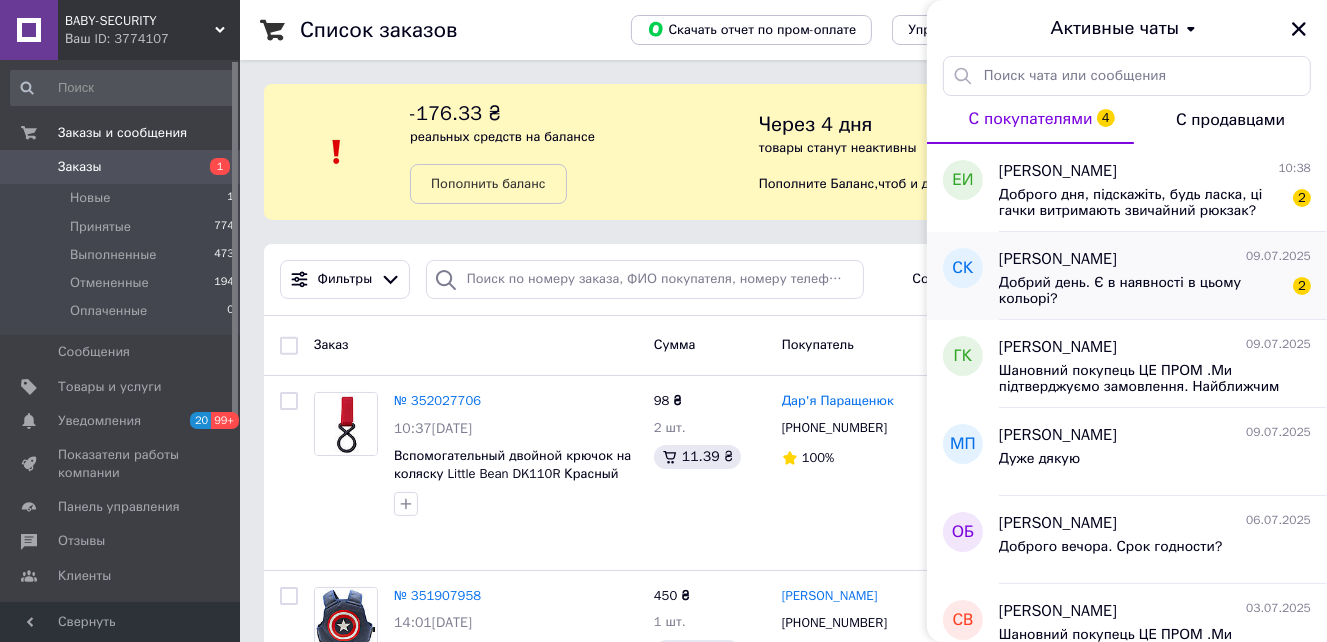 click on "Добрий день. Є в наявності в цьому кольорі?" at bounding box center [1141, 291] 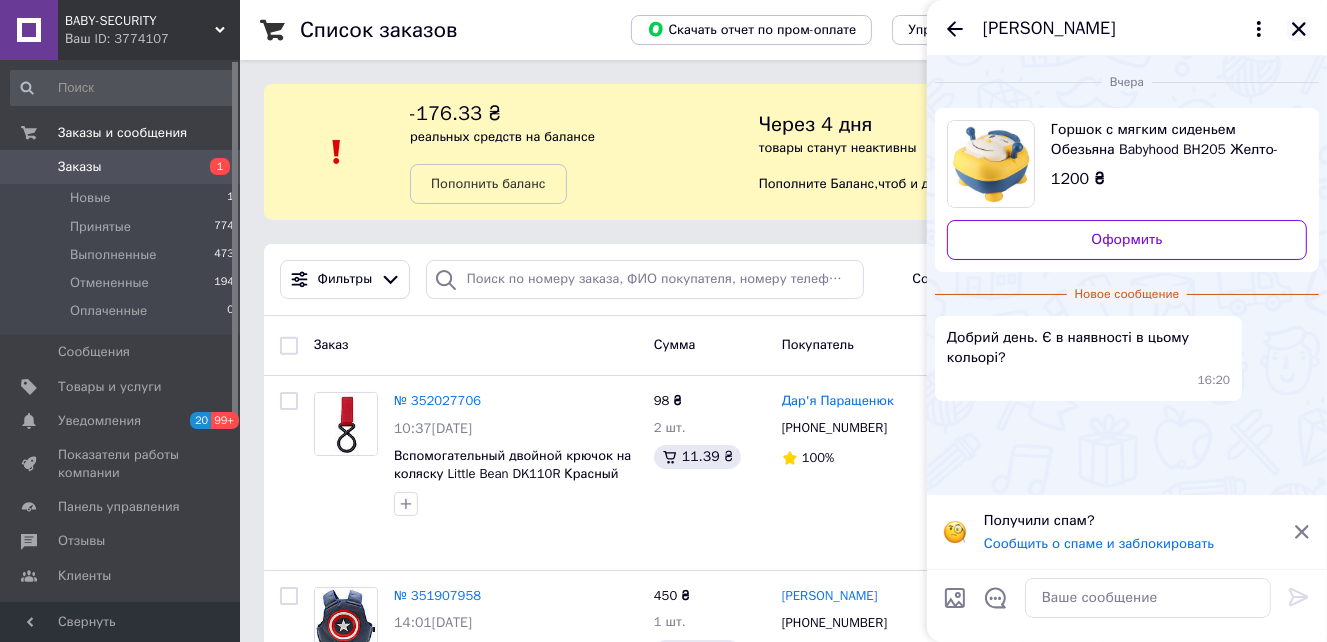click 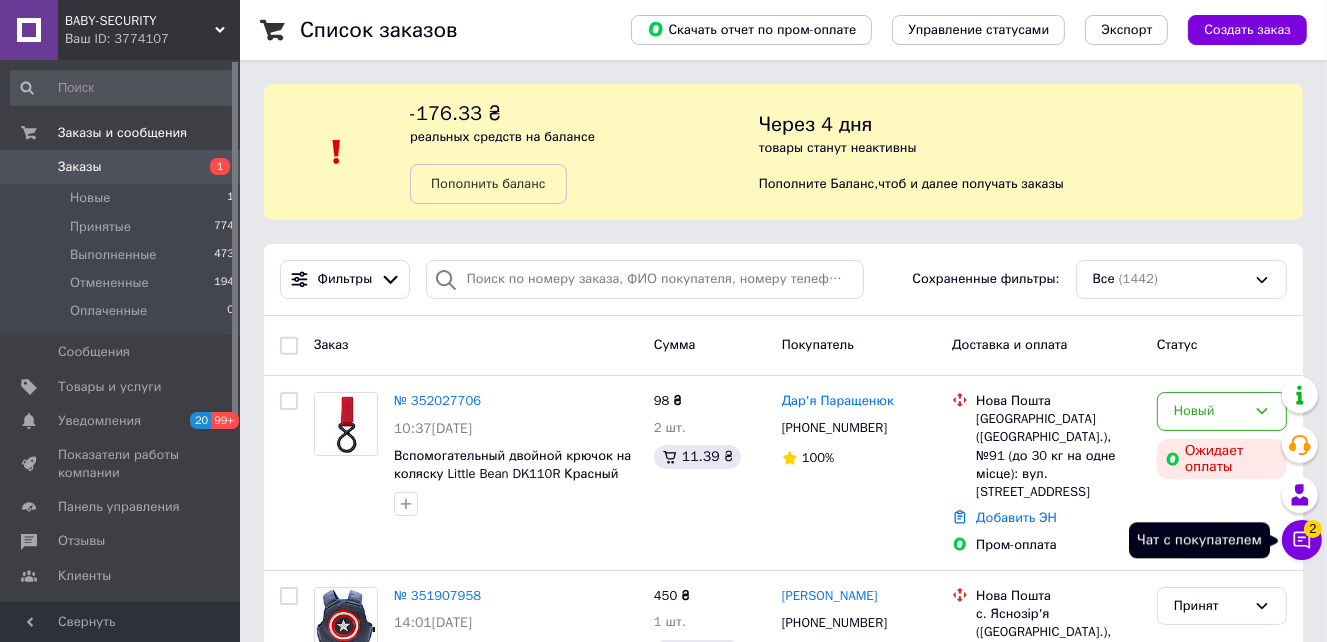 click 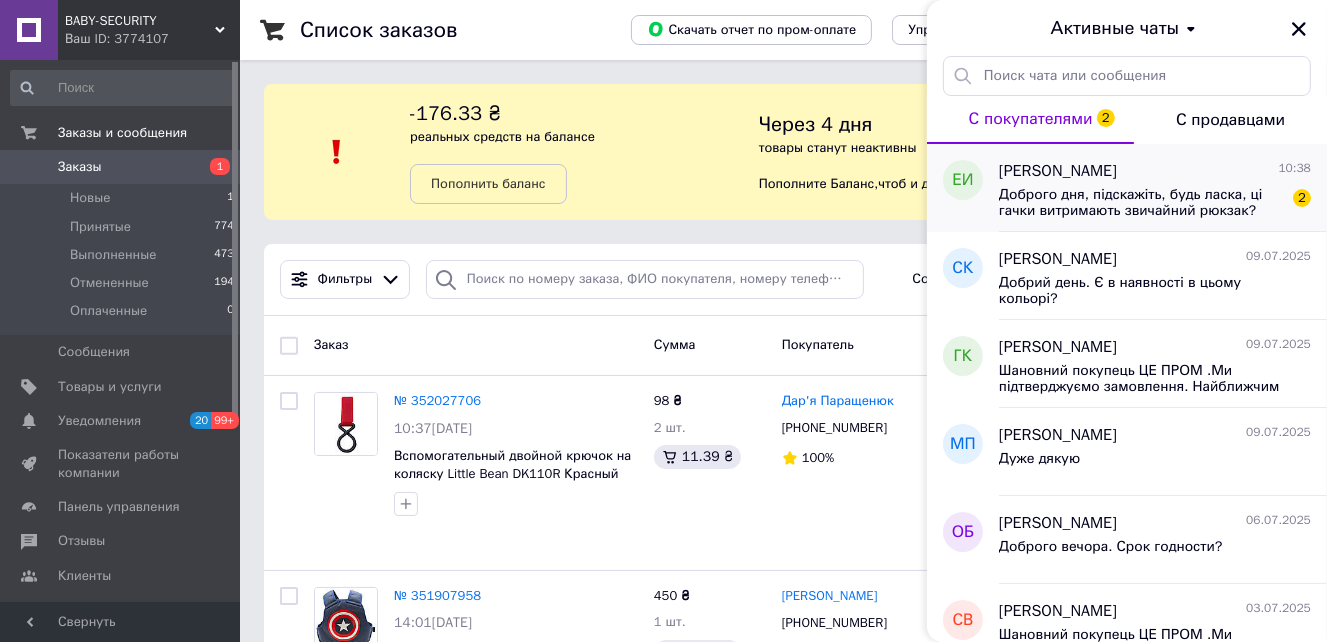 click on "Доброго дня, підскажіть, будь ласка, ці гачки витримають звичайний рюкзак?" at bounding box center (1141, 203) 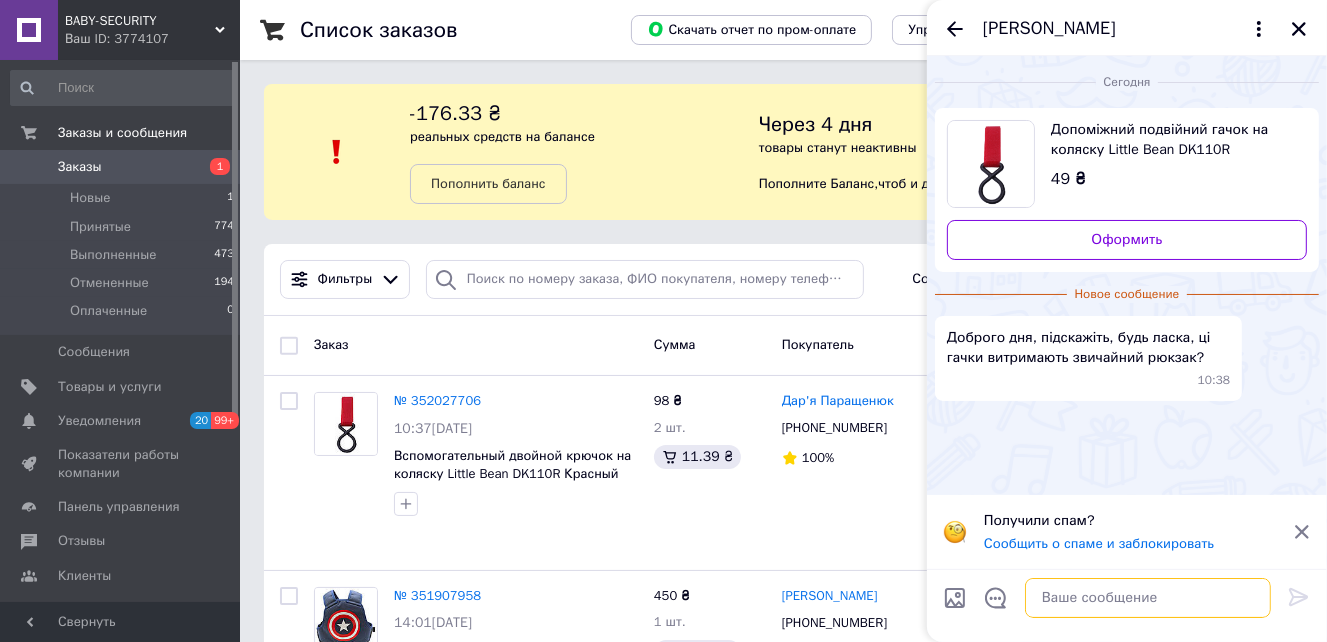 click at bounding box center [1148, 598] 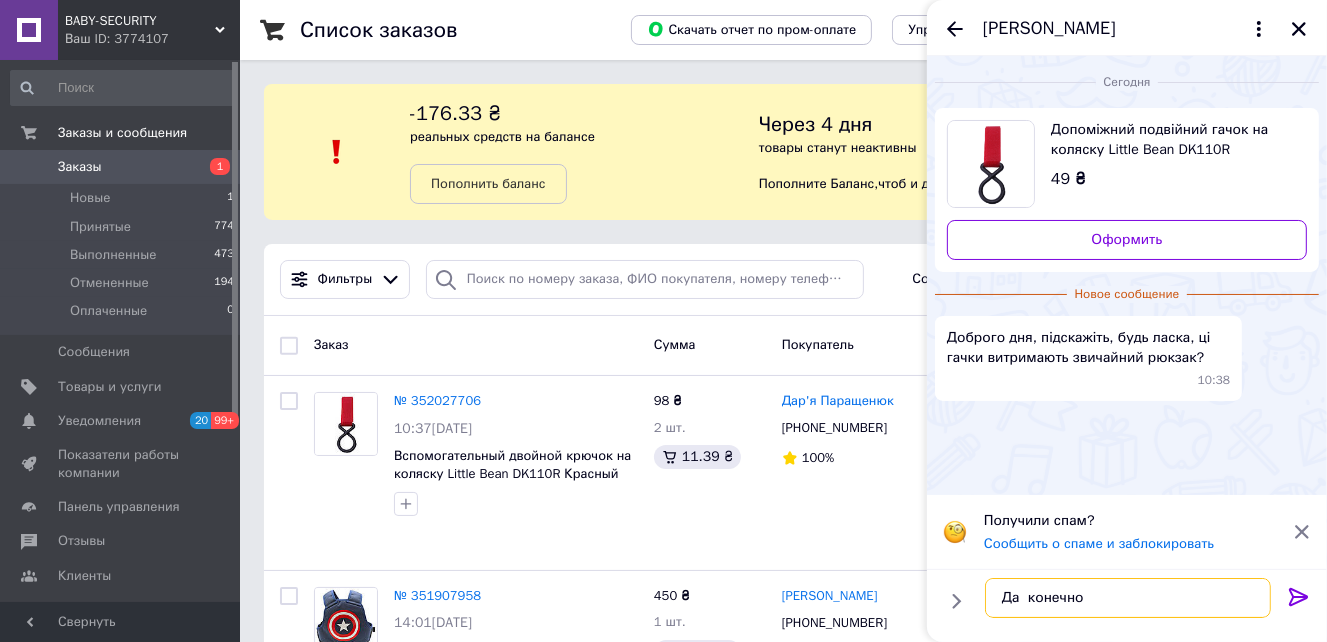 type on "Да  конечно" 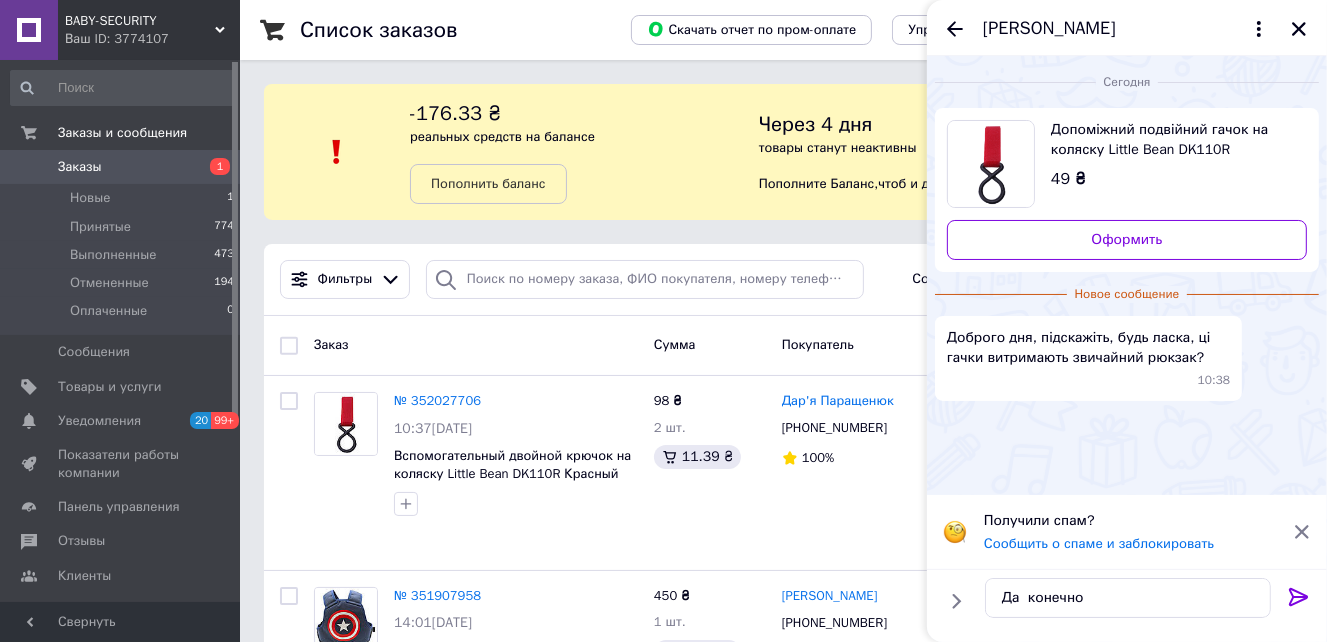 click 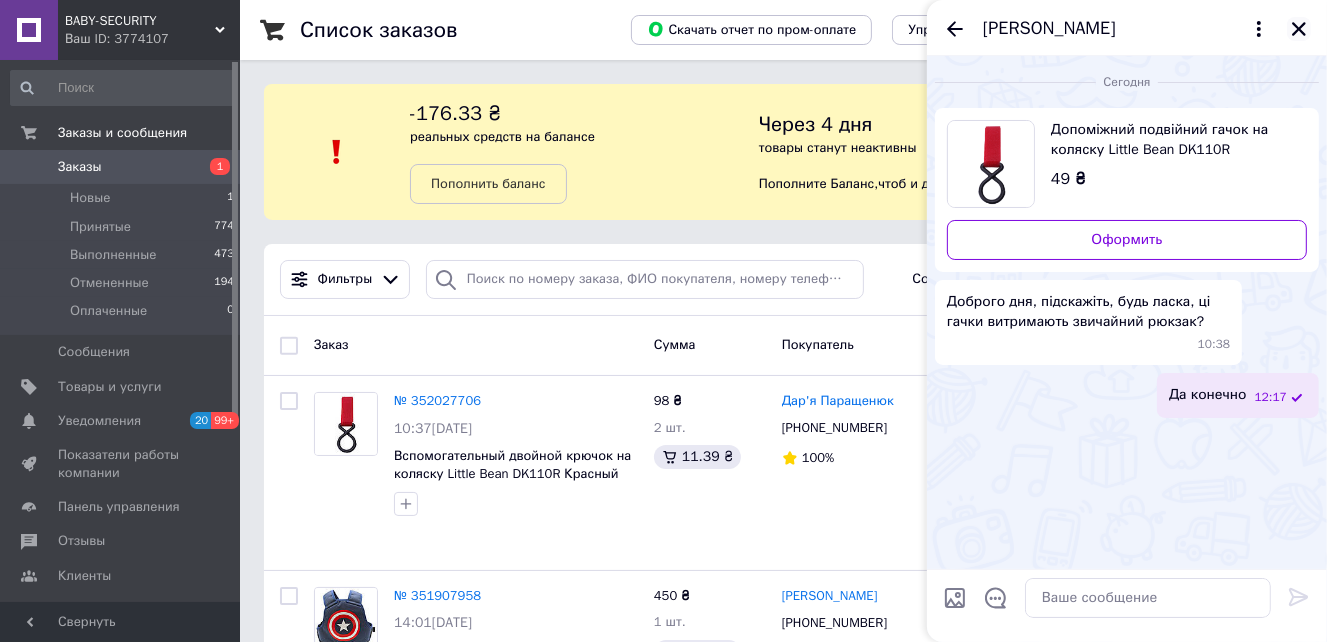 click 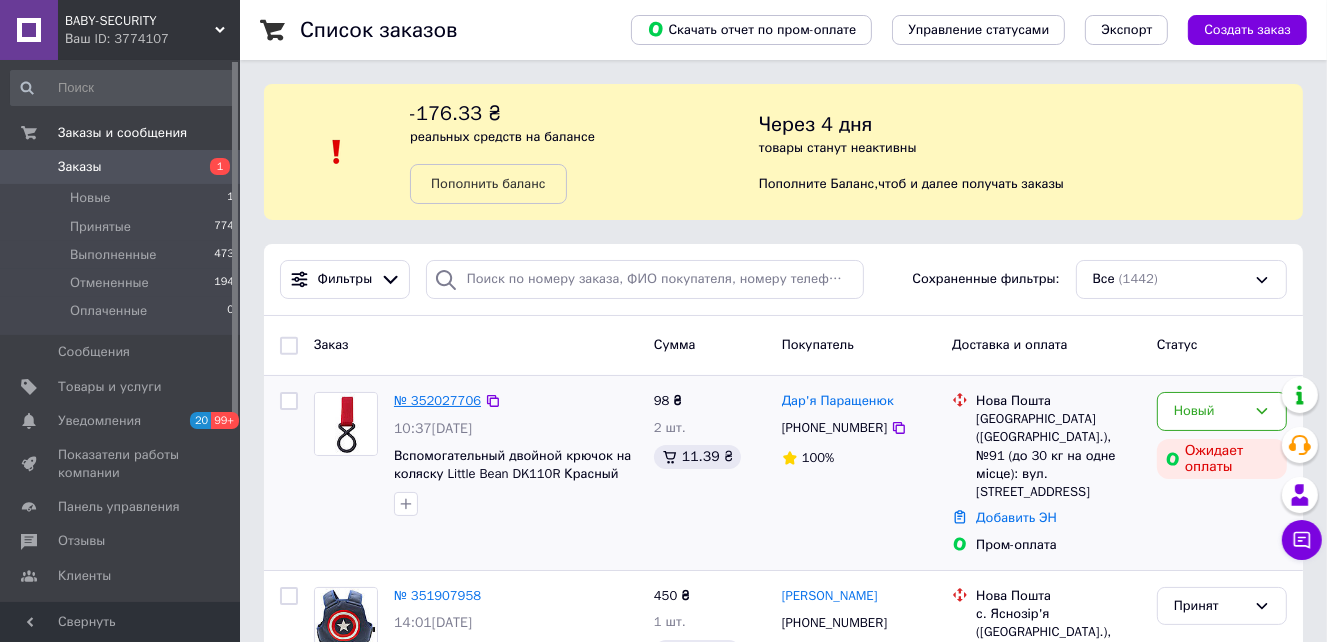 click on "№ 352027706" at bounding box center (437, 400) 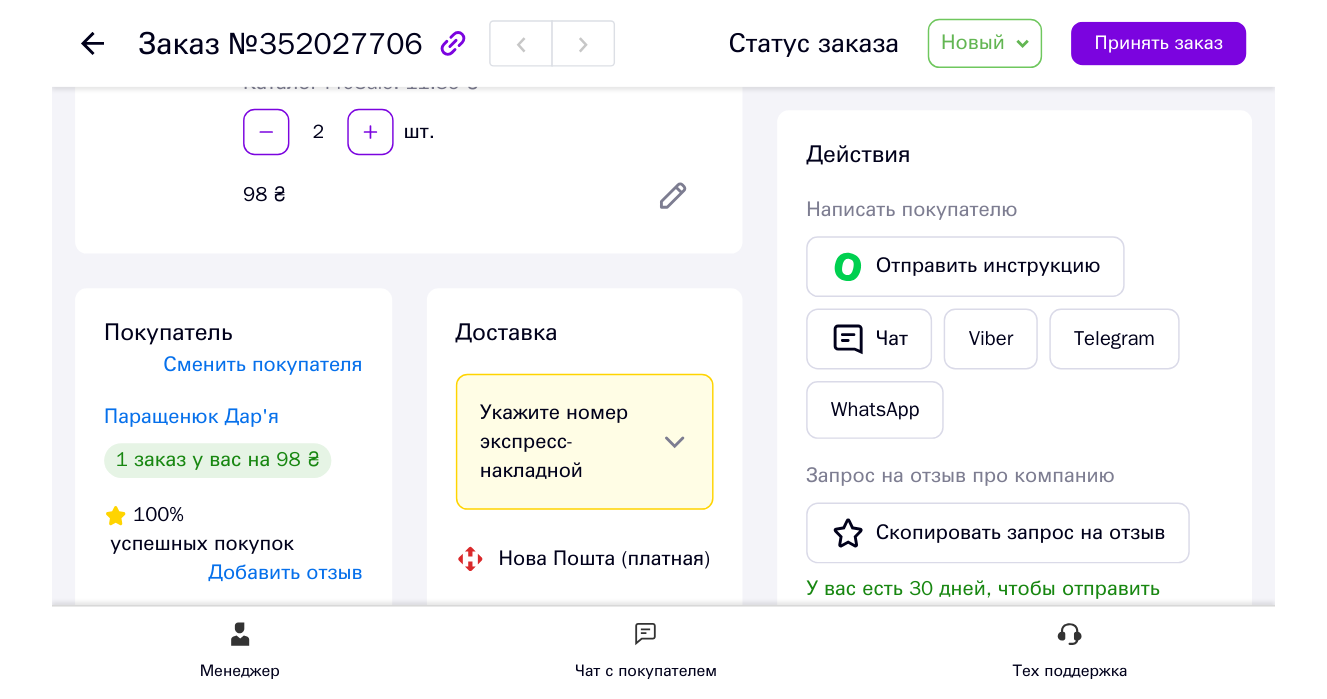 scroll, scrollTop: 732, scrollLeft: 0, axis: vertical 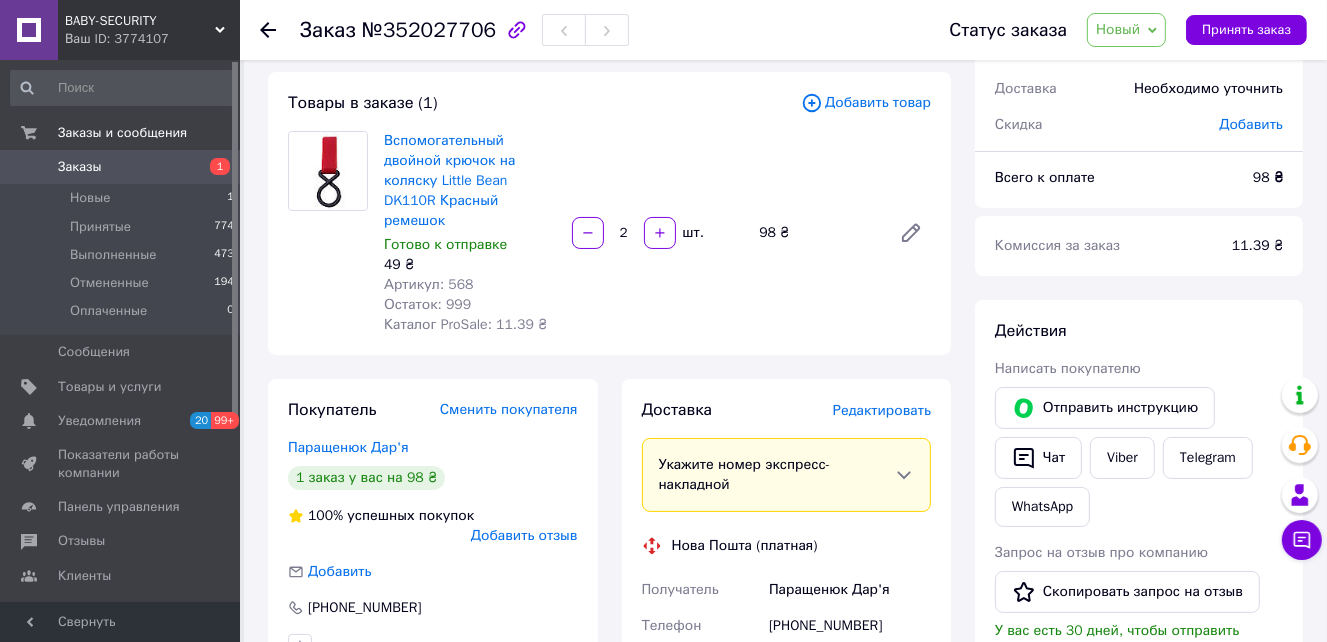 click 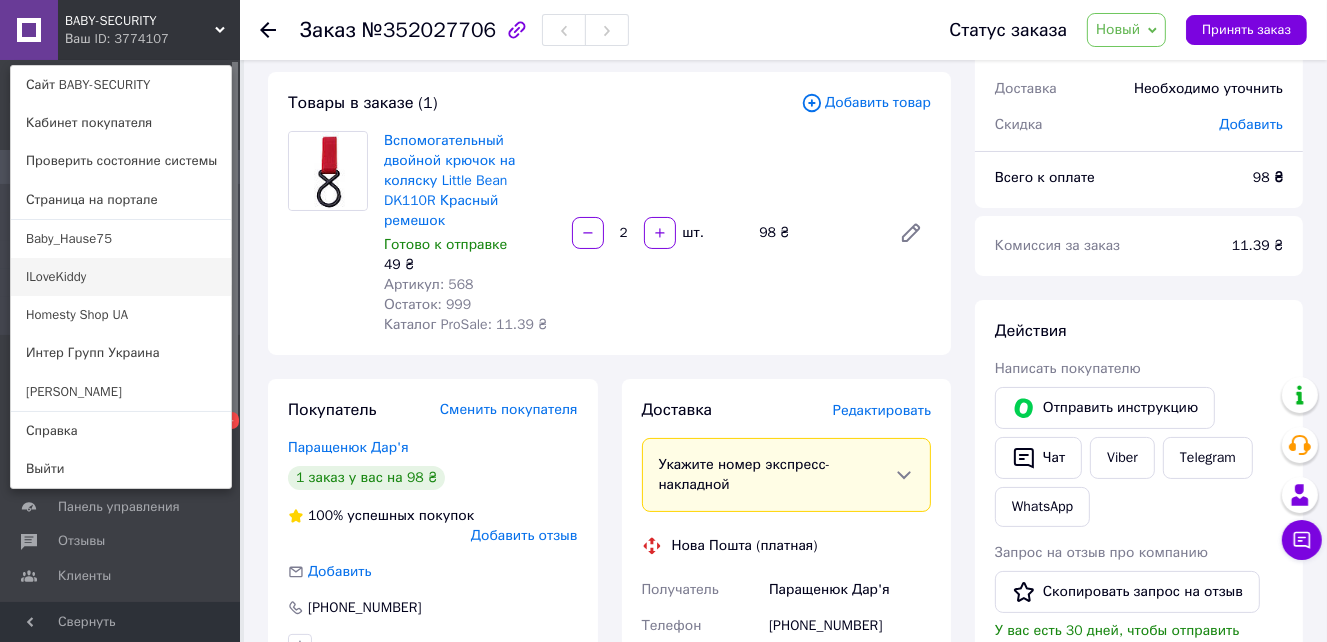 click on "ILoveKiddy" at bounding box center [121, 277] 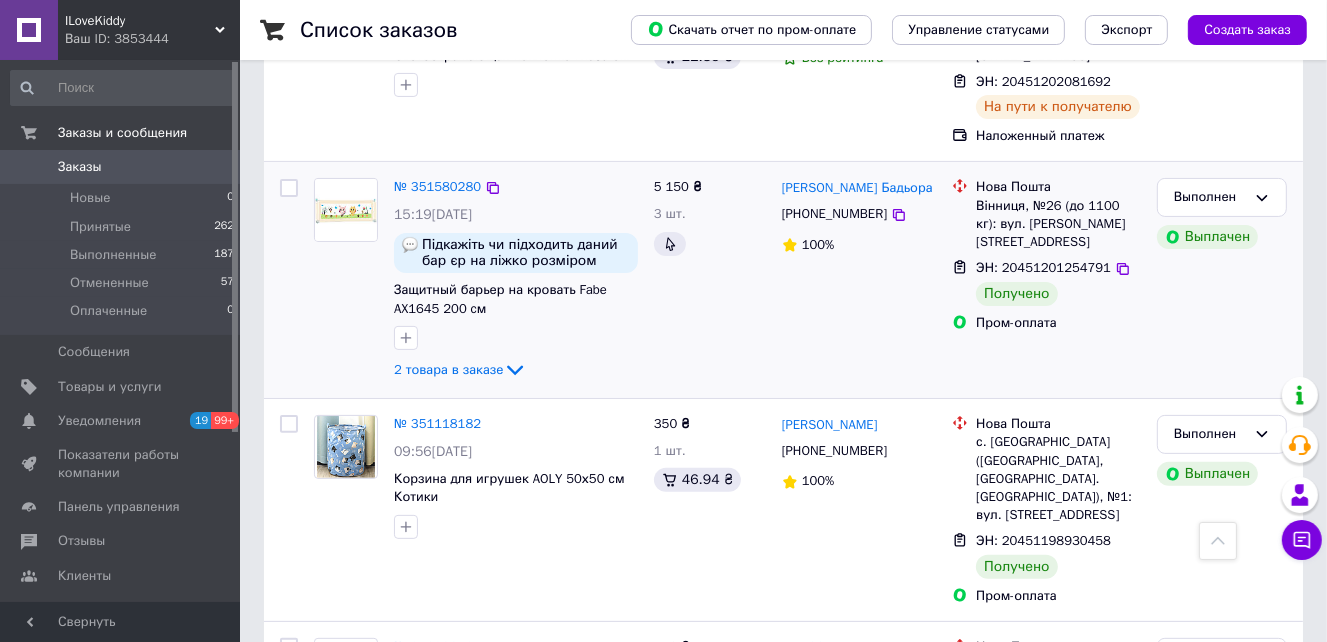 scroll, scrollTop: 0, scrollLeft: 0, axis: both 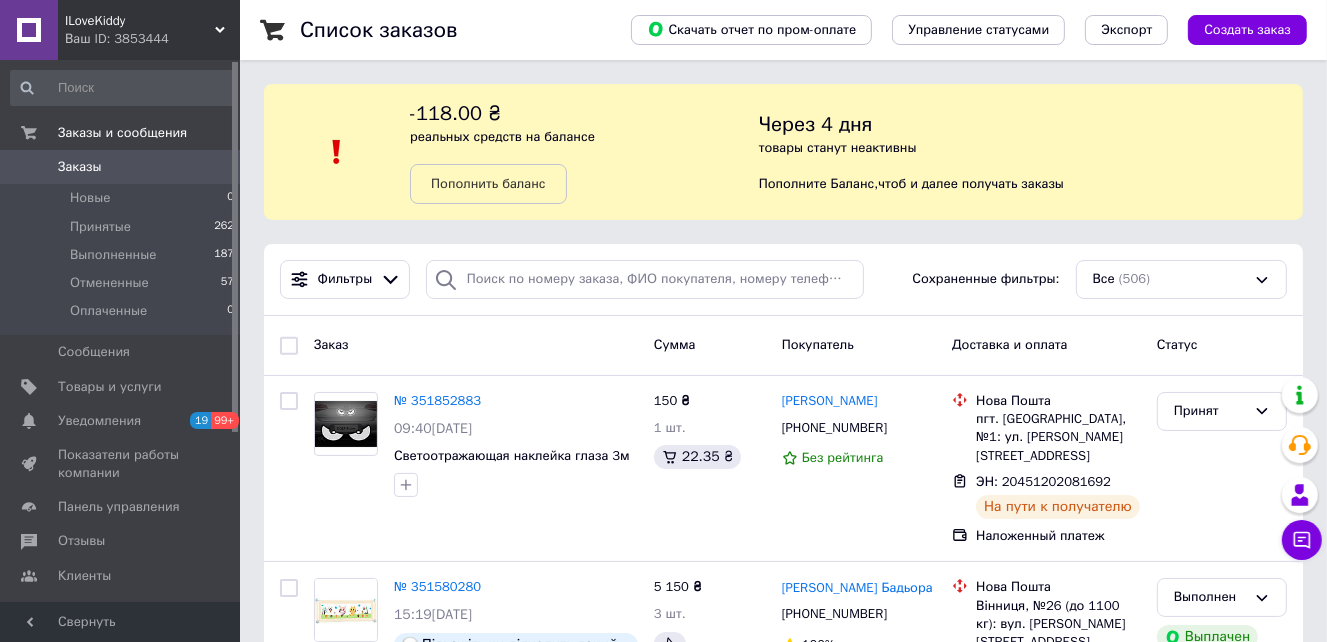 click 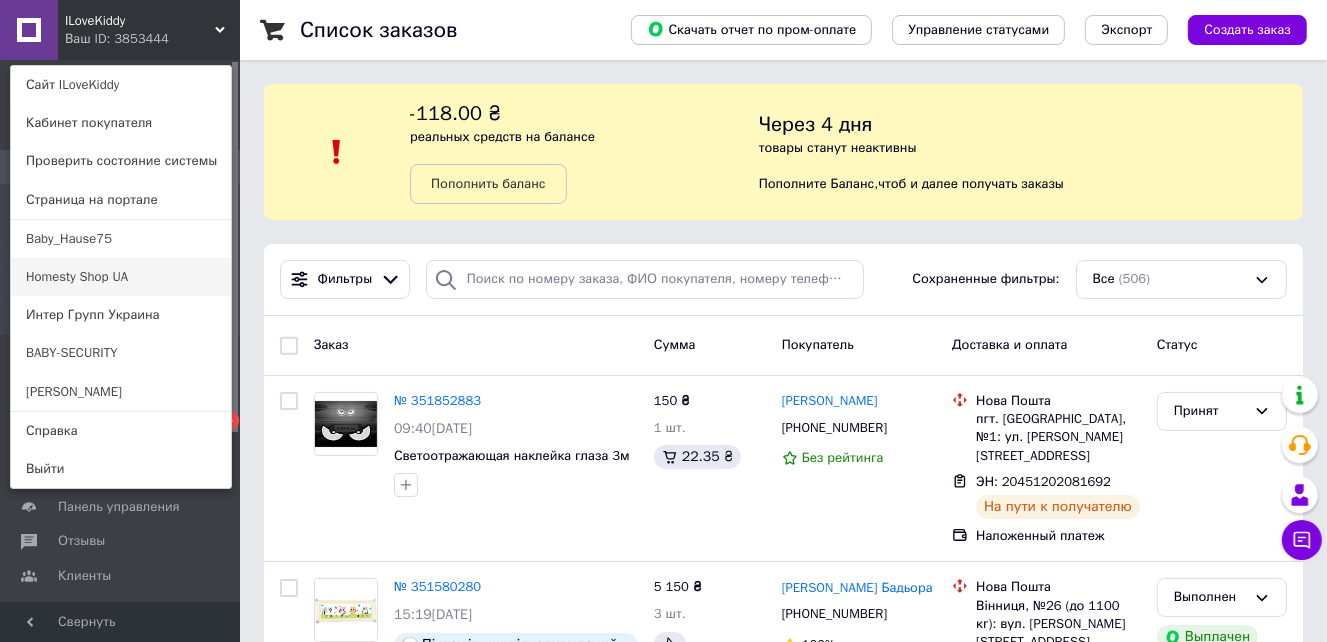 click on "Homesty Shop UA" at bounding box center [121, 277] 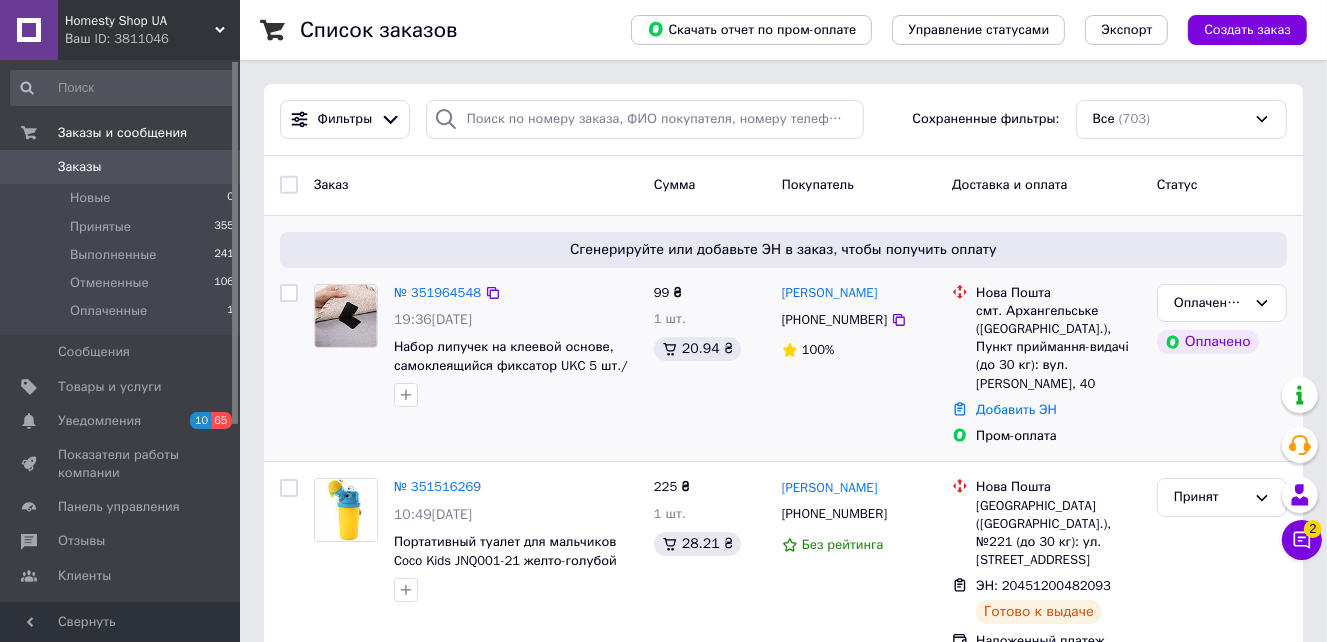 scroll, scrollTop: 100, scrollLeft: 0, axis: vertical 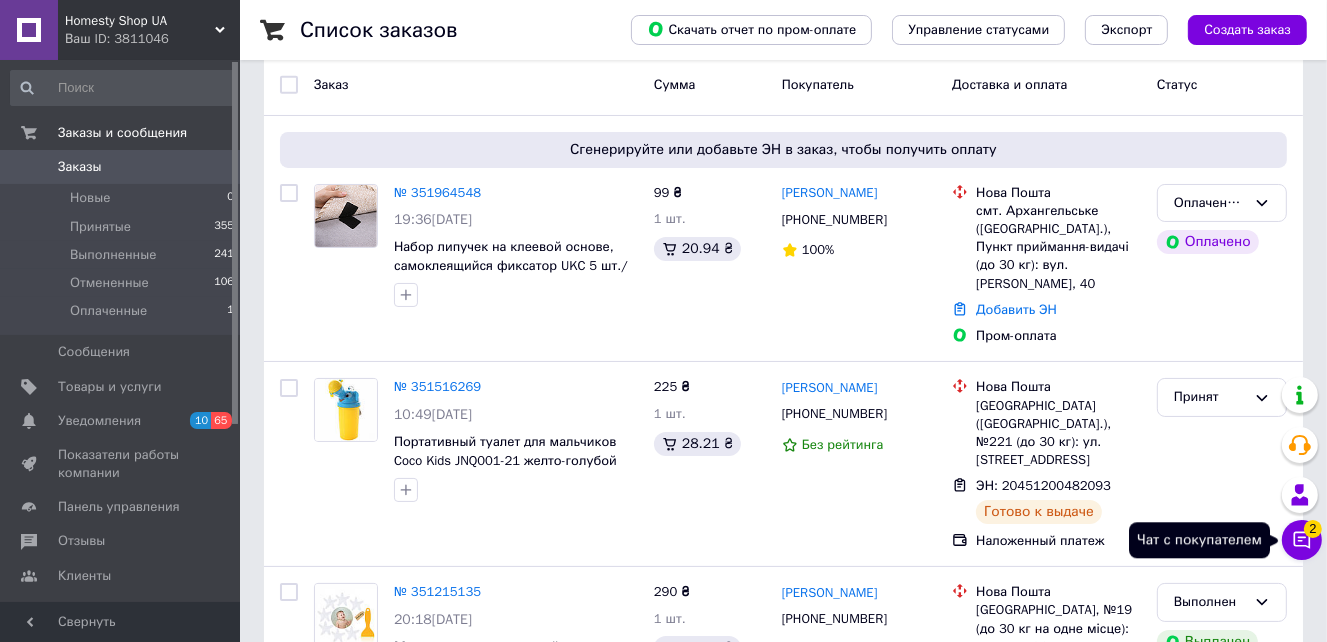 click on "Чат с покупателем 2" at bounding box center (1302, 540) 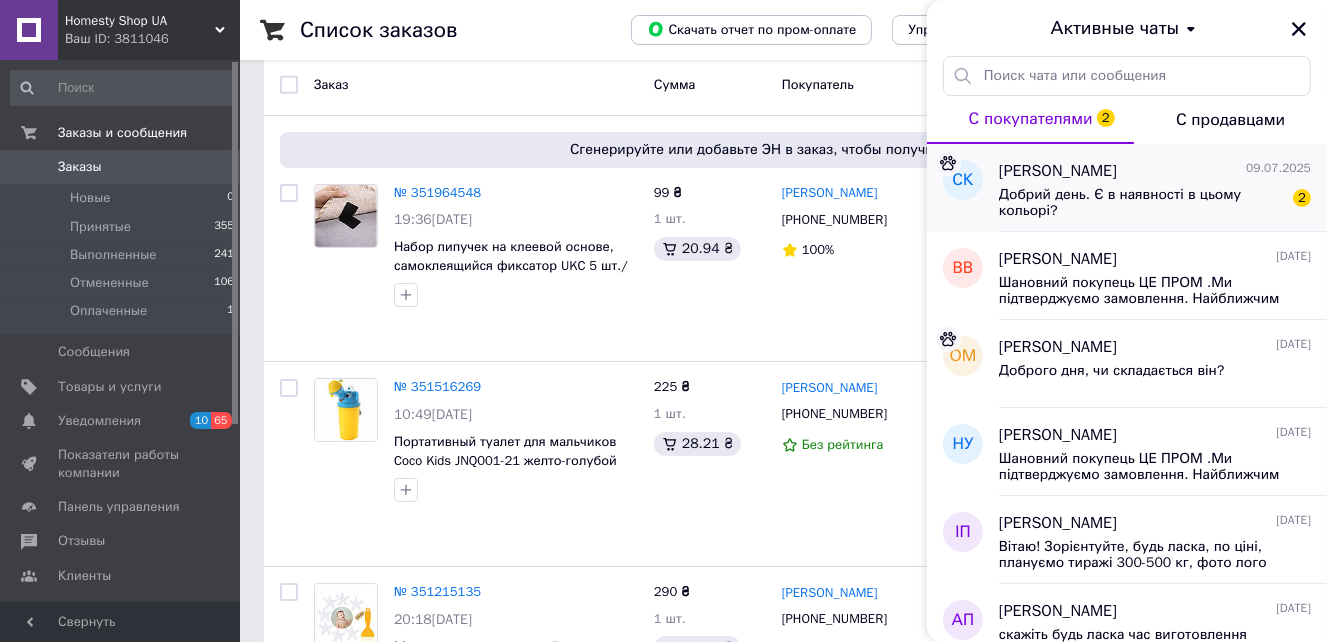 click on "Добрий день. Є в наявності в цьому кольорі?" at bounding box center (1141, 203) 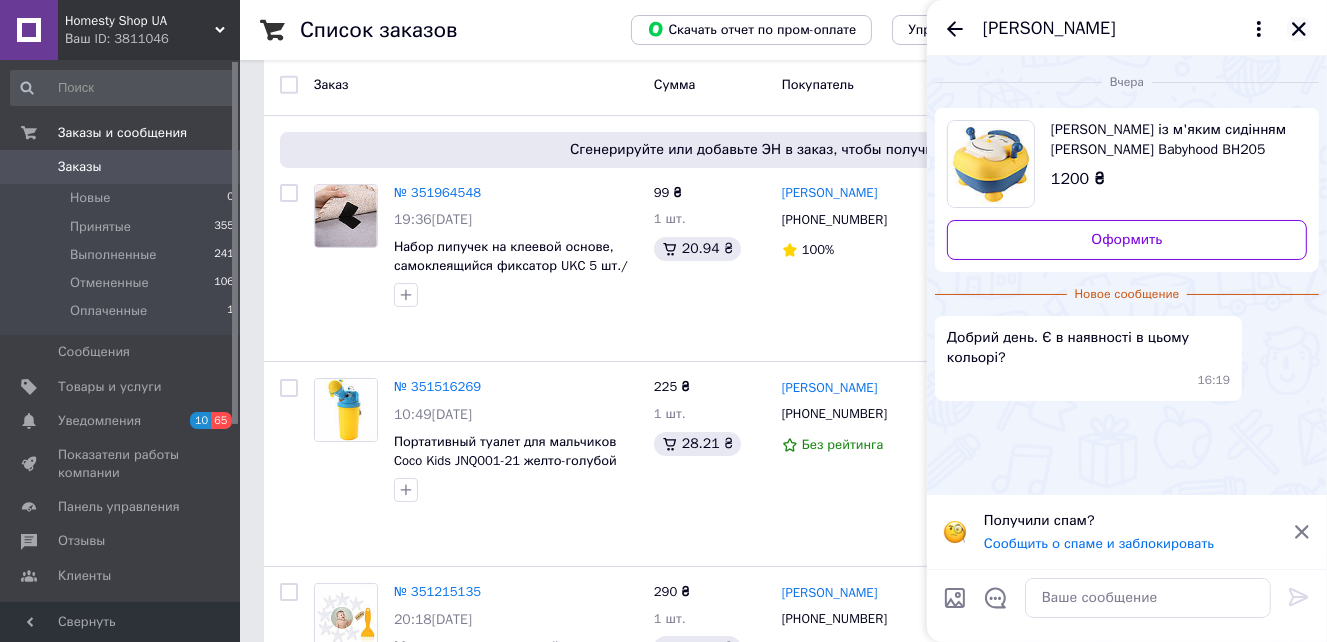 click 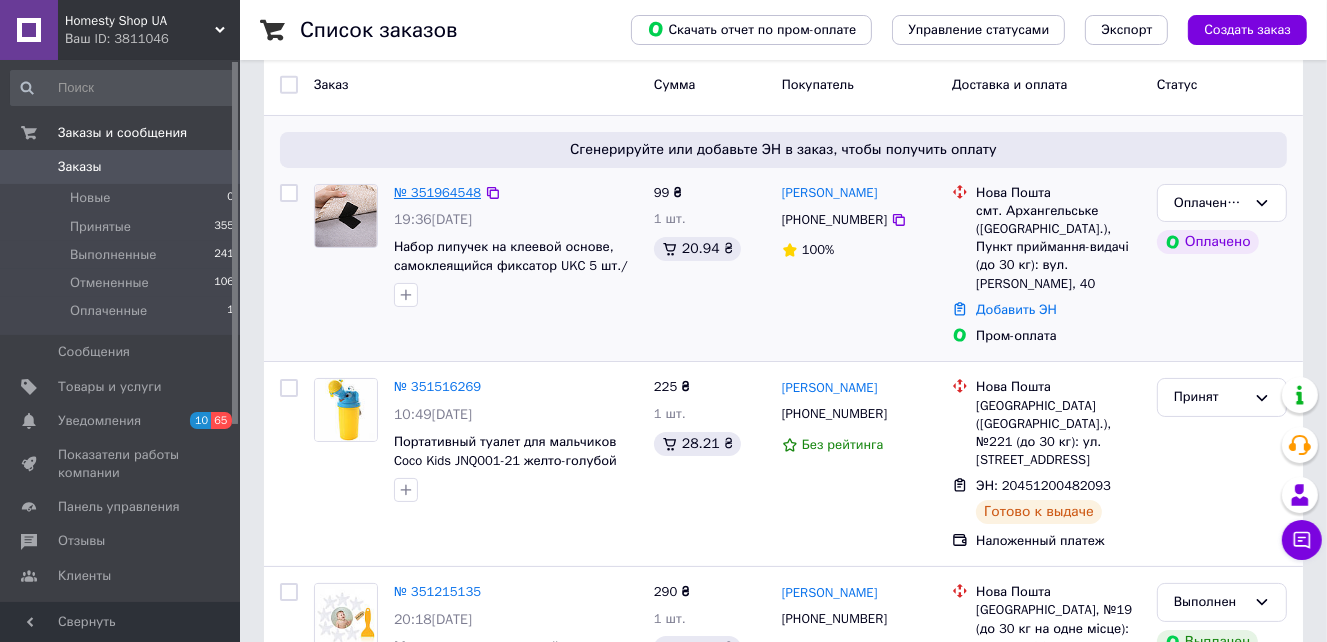 click on "№ 351964548" at bounding box center [437, 192] 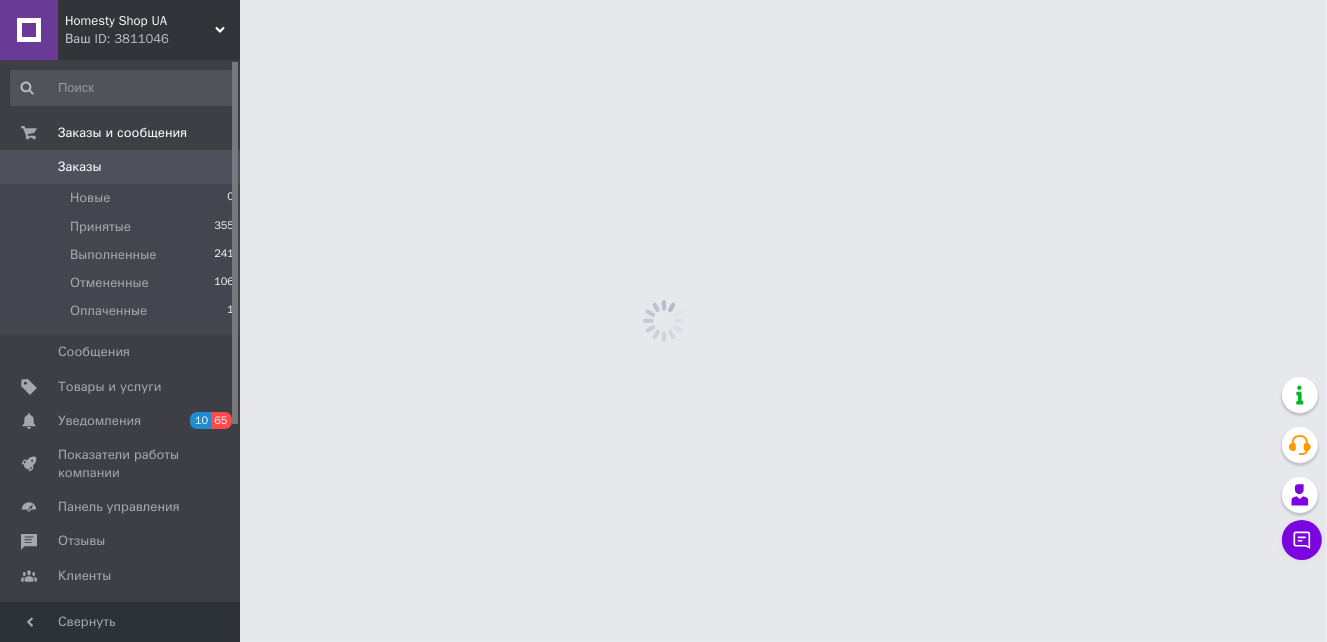 scroll, scrollTop: 0, scrollLeft: 0, axis: both 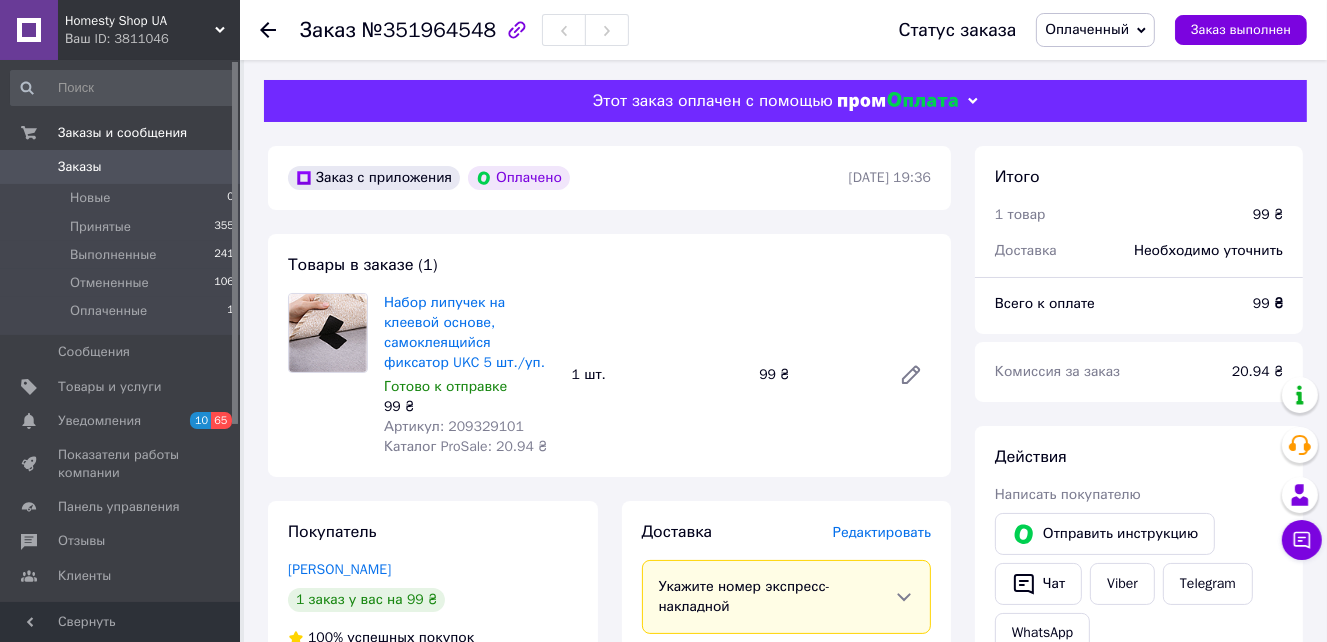 click on "Оплаченный" at bounding box center (1095, 30) 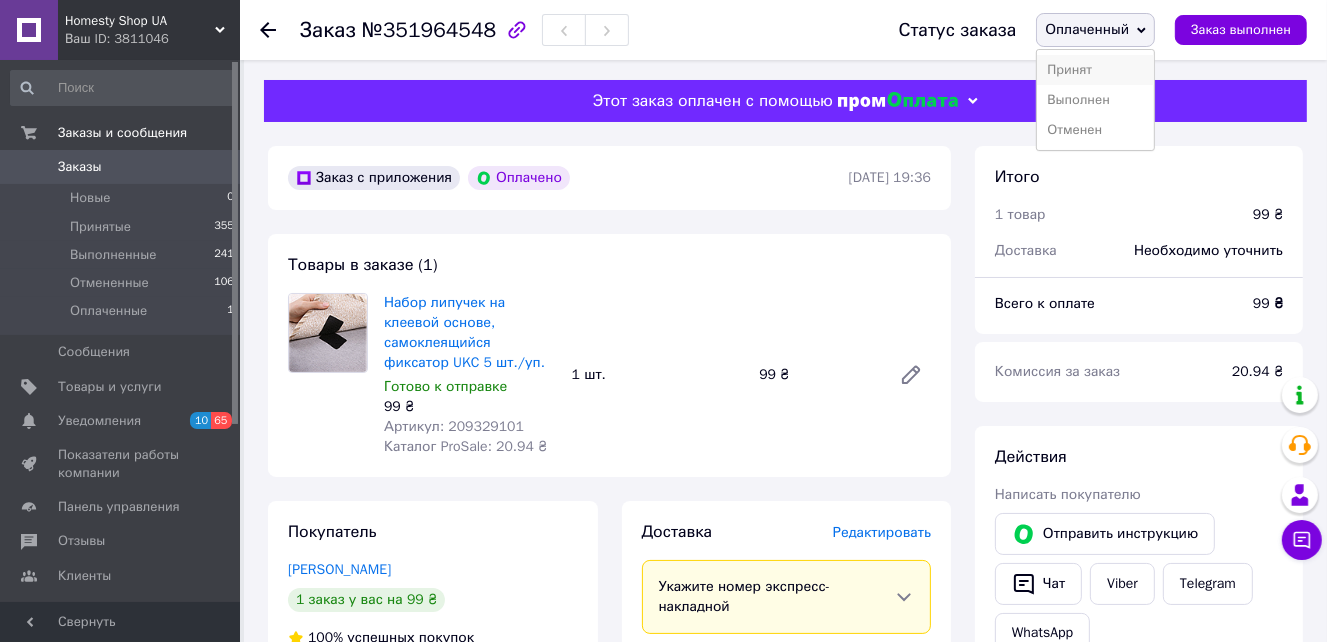 click on "Принят" at bounding box center (1095, 70) 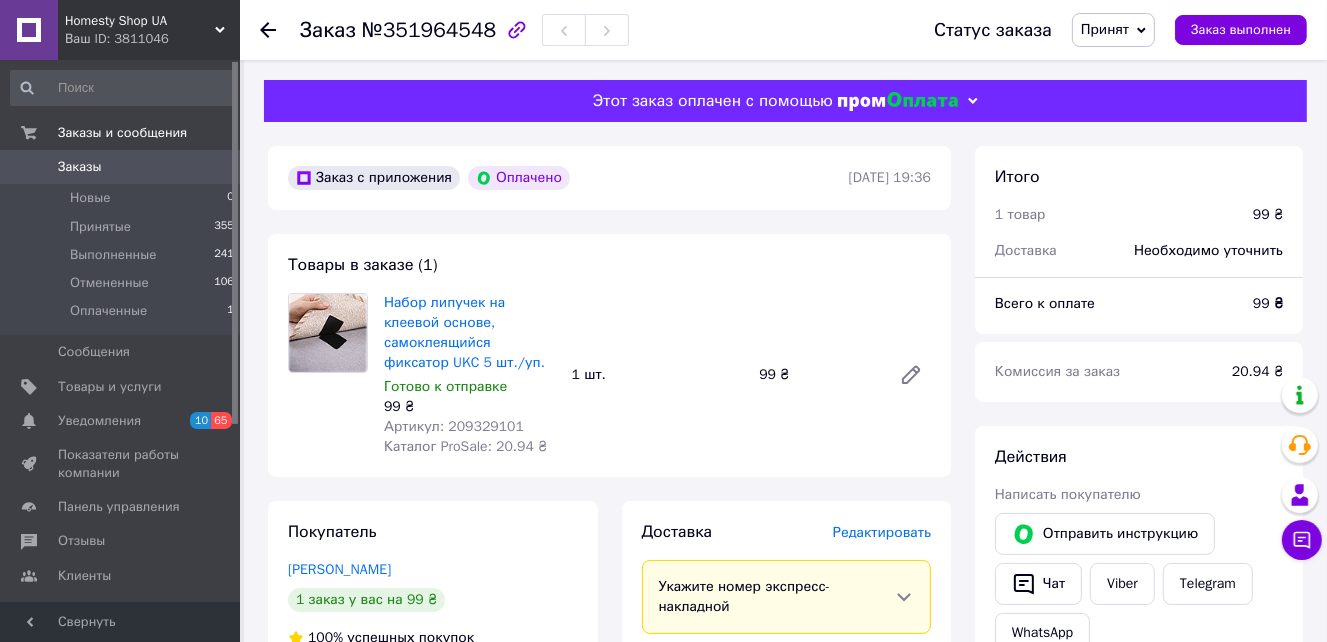 scroll, scrollTop: 400, scrollLeft: 0, axis: vertical 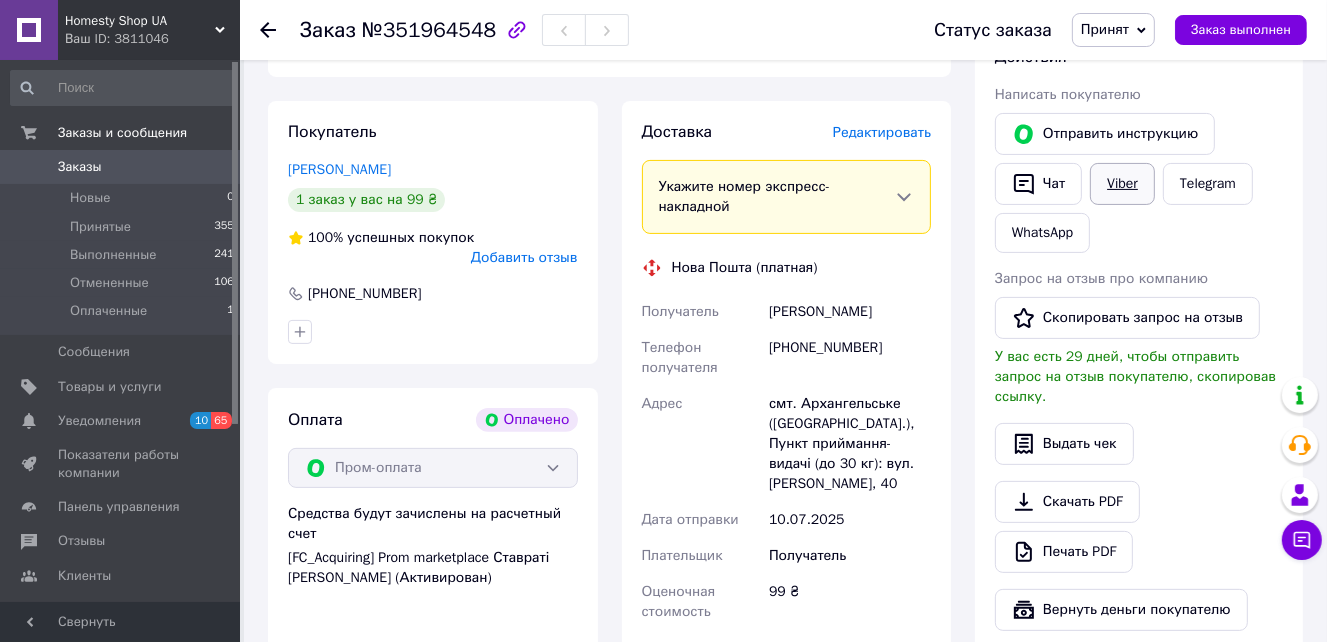 click on "Viber" at bounding box center (1122, 184) 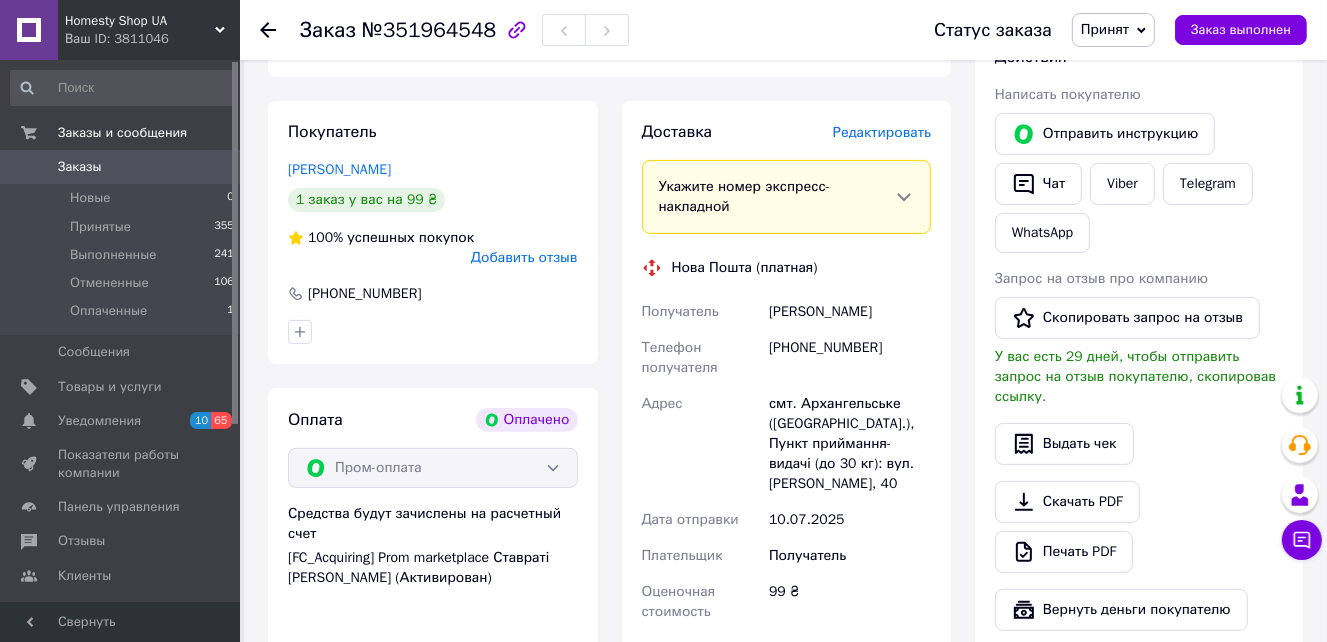 scroll, scrollTop: 900, scrollLeft: 0, axis: vertical 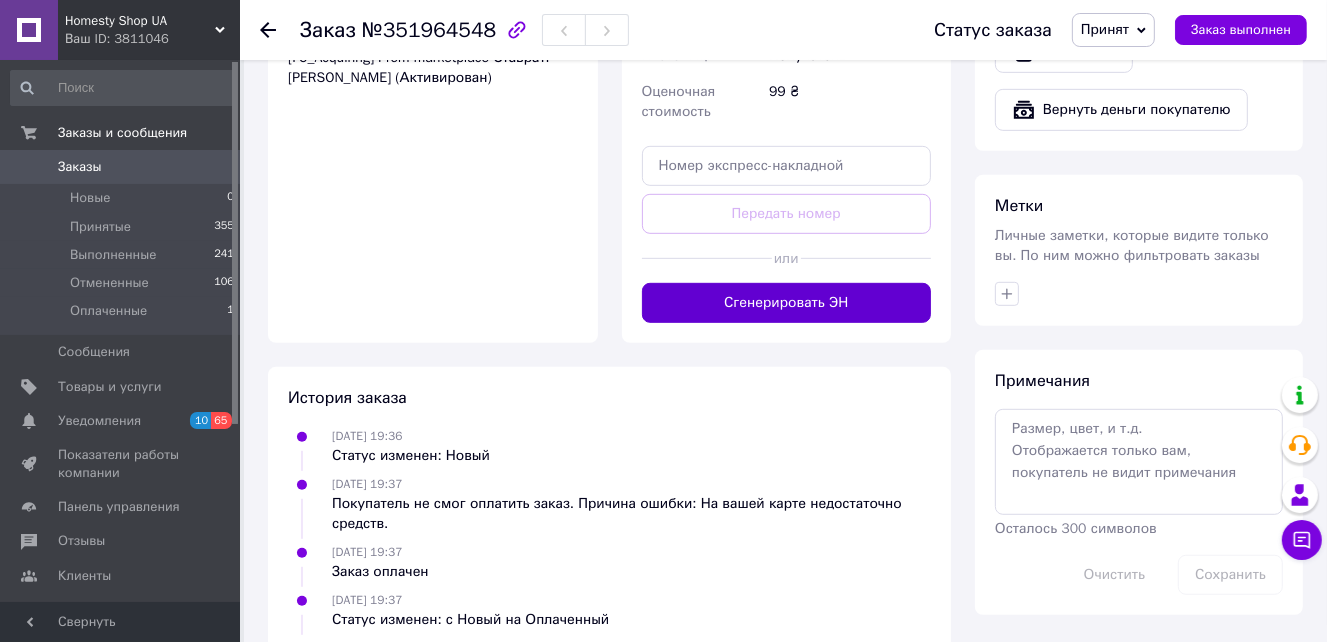 click on "Сгенерировать ЭН" at bounding box center (787, 303) 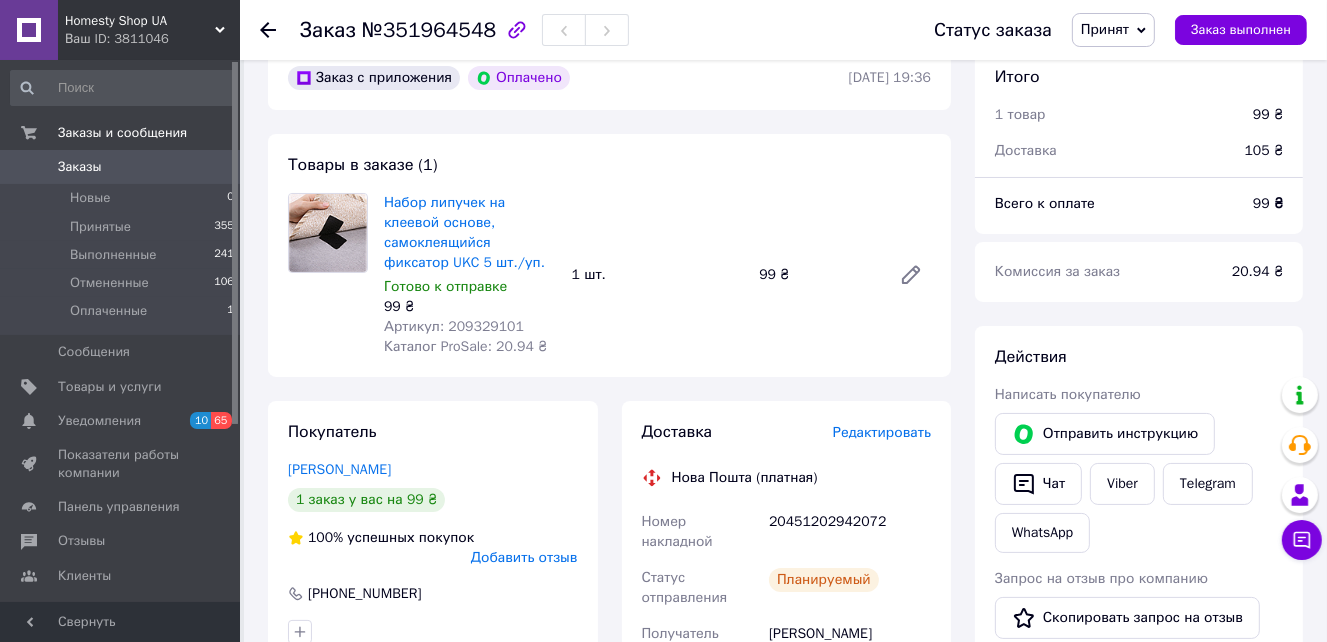 scroll, scrollTop: 0, scrollLeft: 0, axis: both 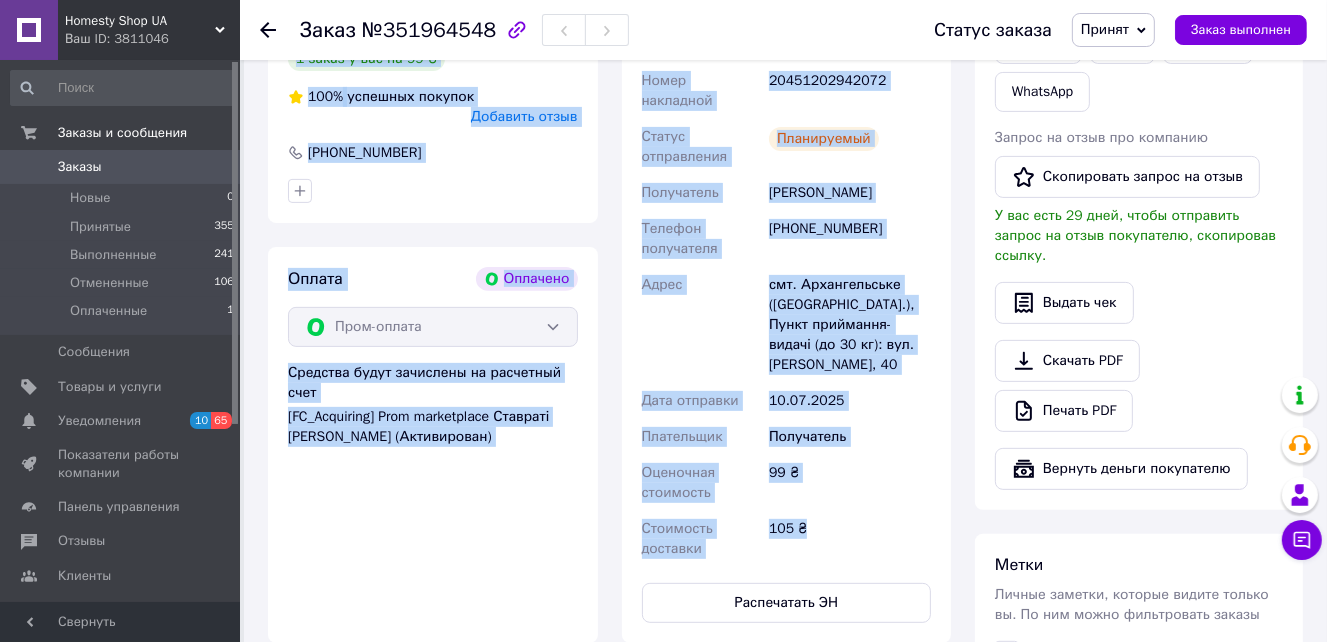 drag, startPoint x: 278, startPoint y: 237, endPoint x: 800, endPoint y: 513, distance: 590.47437 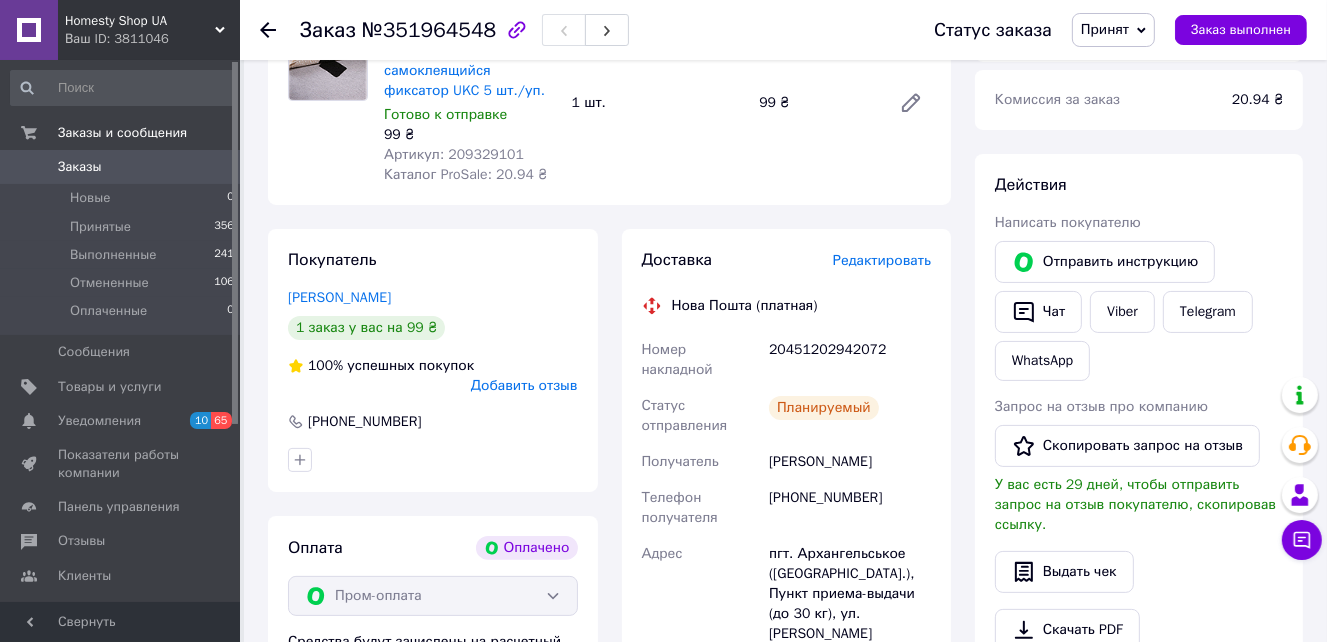scroll, scrollTop: 0, scrollLeft: 0, axis: both 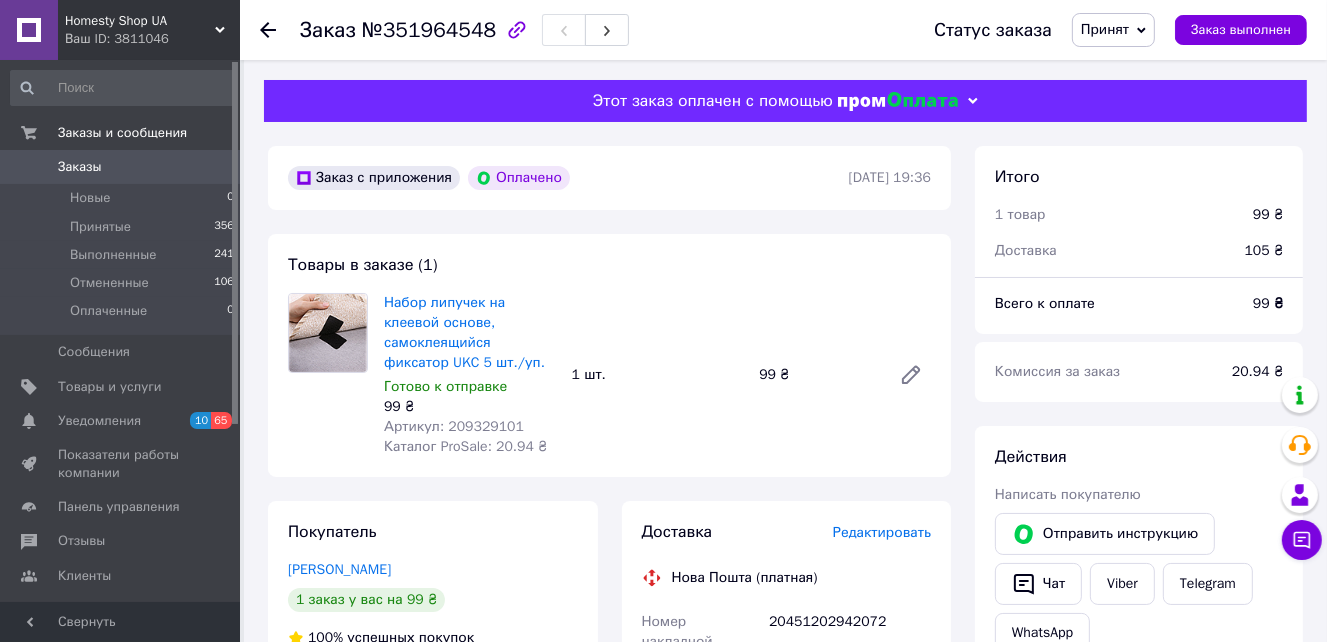click on "Заказы" at bounding box center (121, 167) 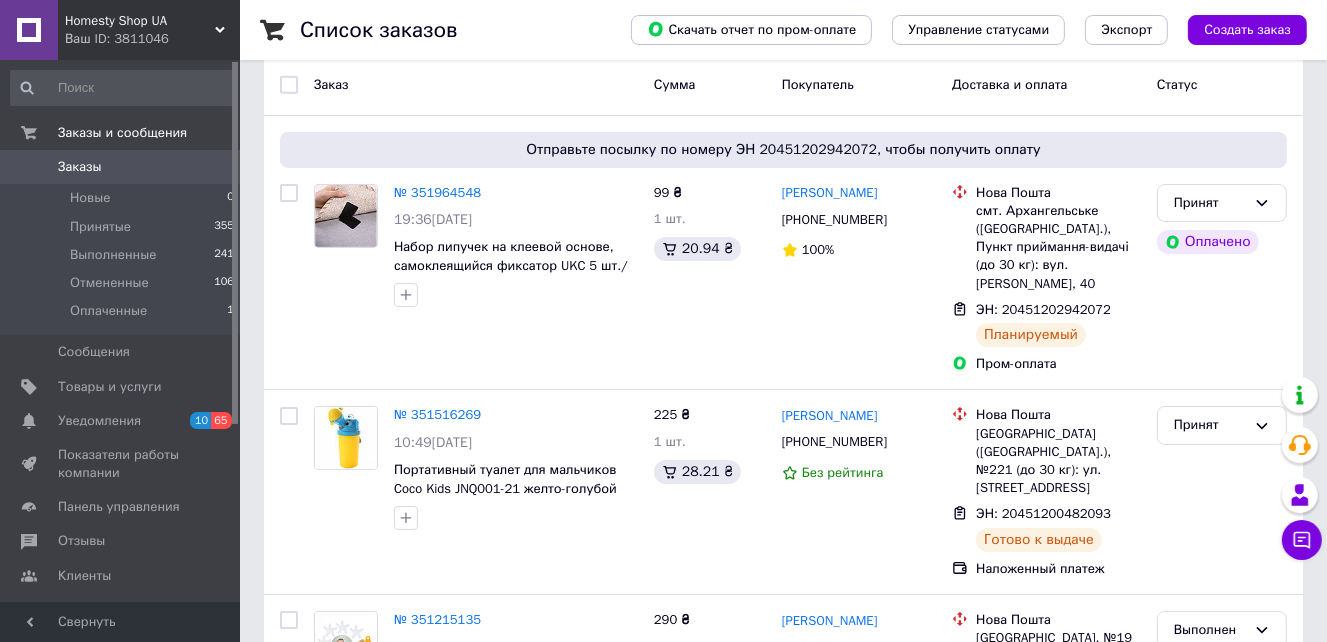 scroll, scrollTop: 0, scrollLeft: 0, axis: both 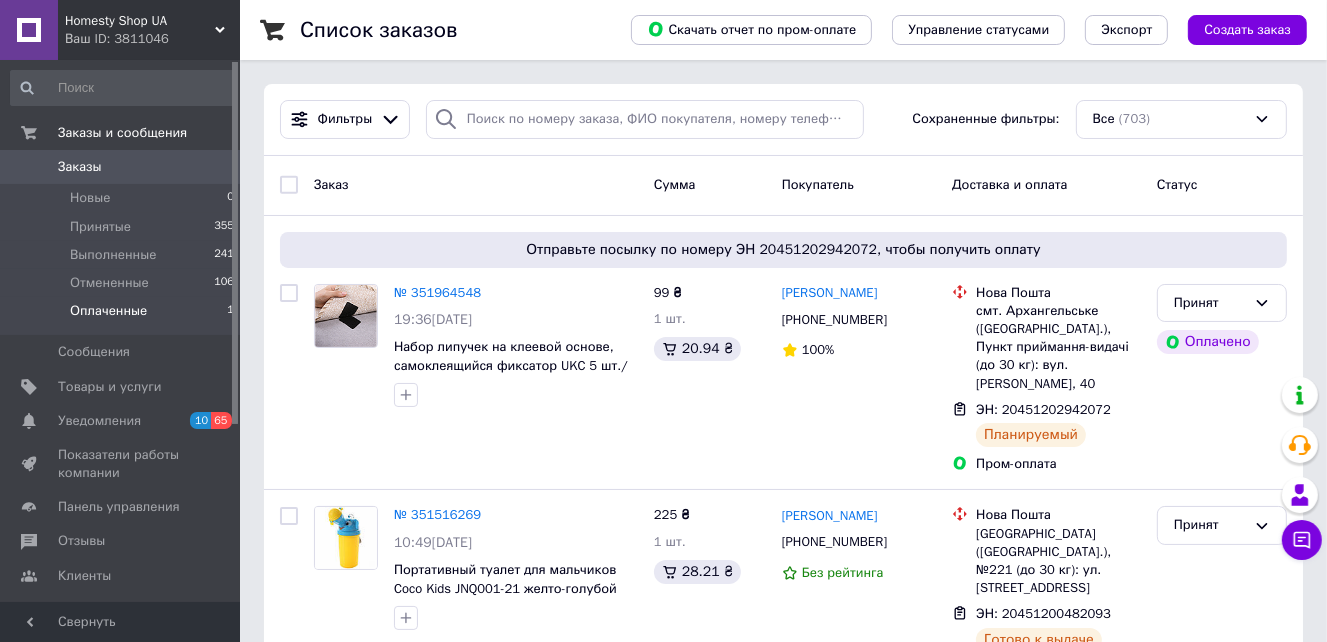click on "Оплаченные 1" at bounding box center [123, 316] 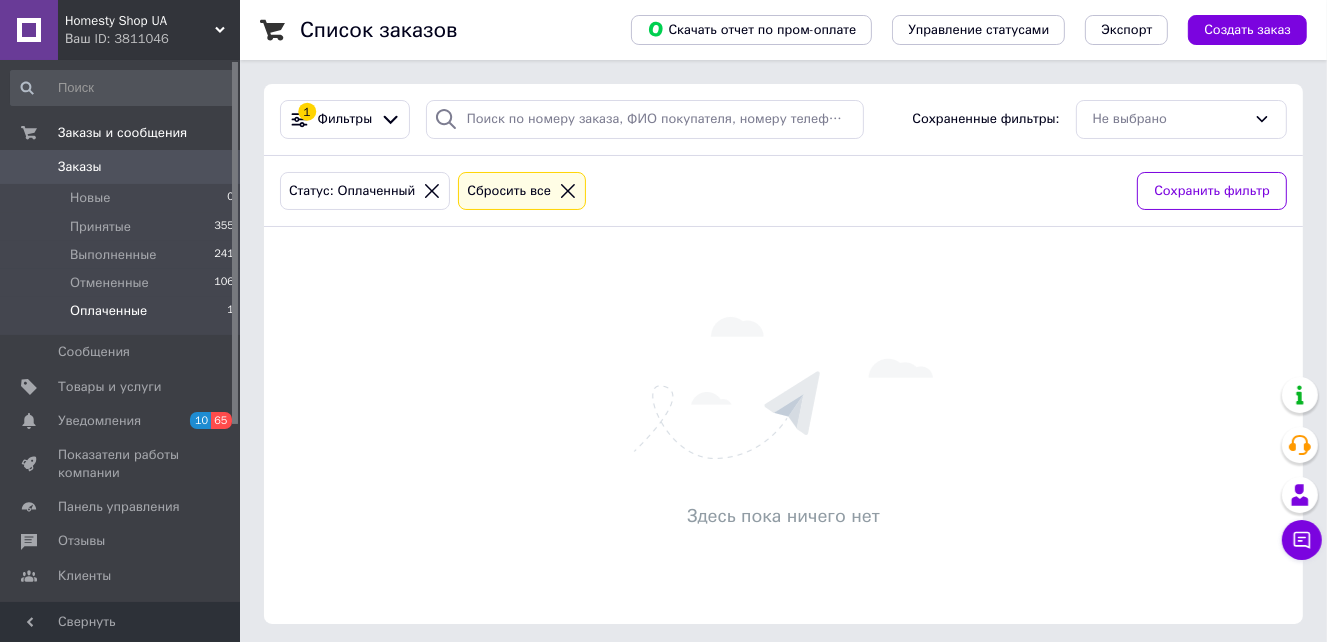 click 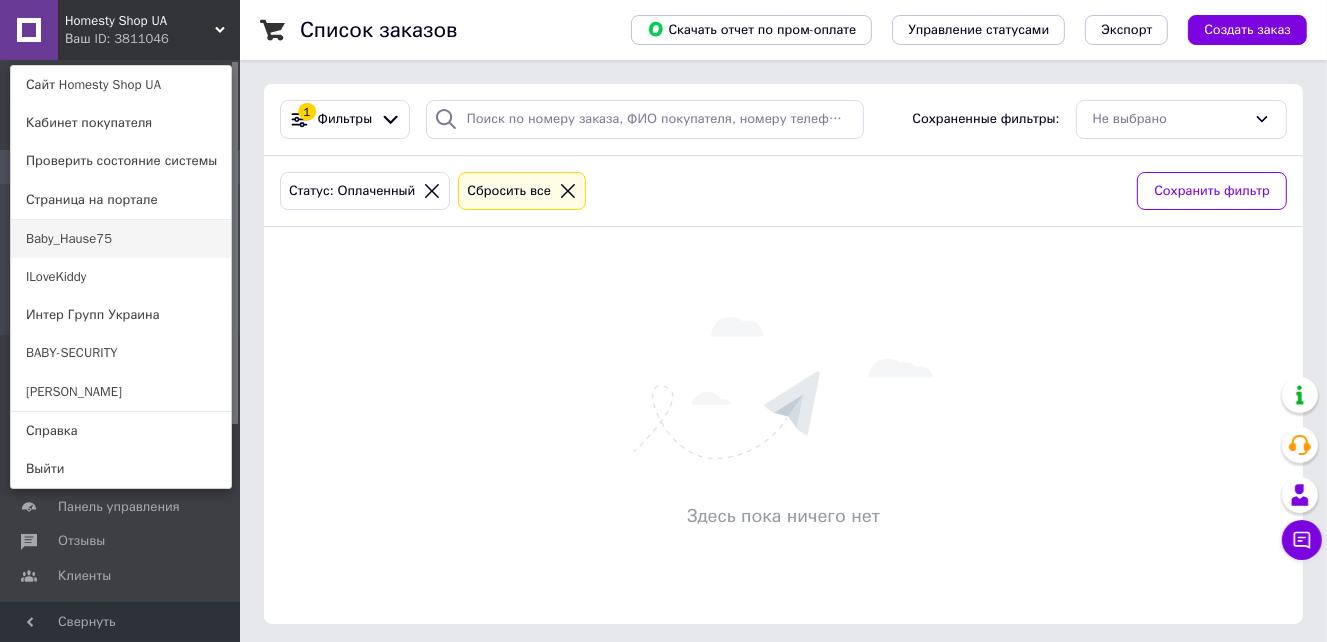 click on "Baby_Hause75" at bounding box center (121, 239) 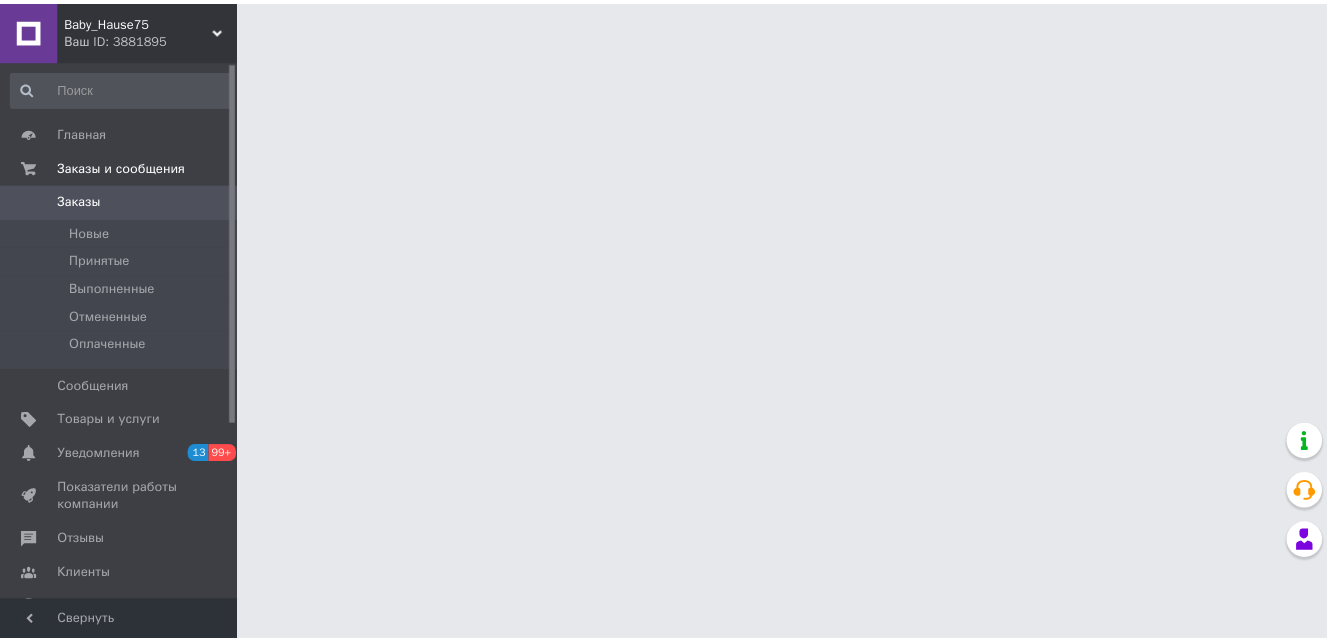 scroll, scrollTop: 0, scrollLeft: 0, axis: both 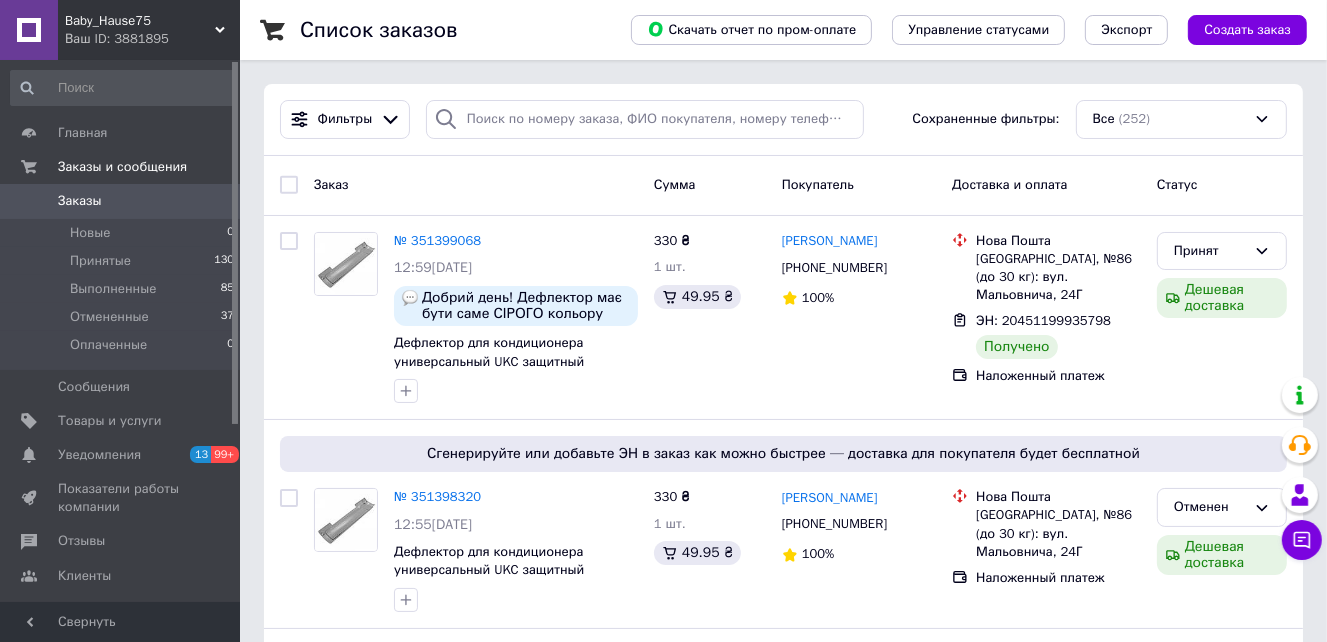 click on "Ваш ID: 3881895" at bounding box center [152, 39] 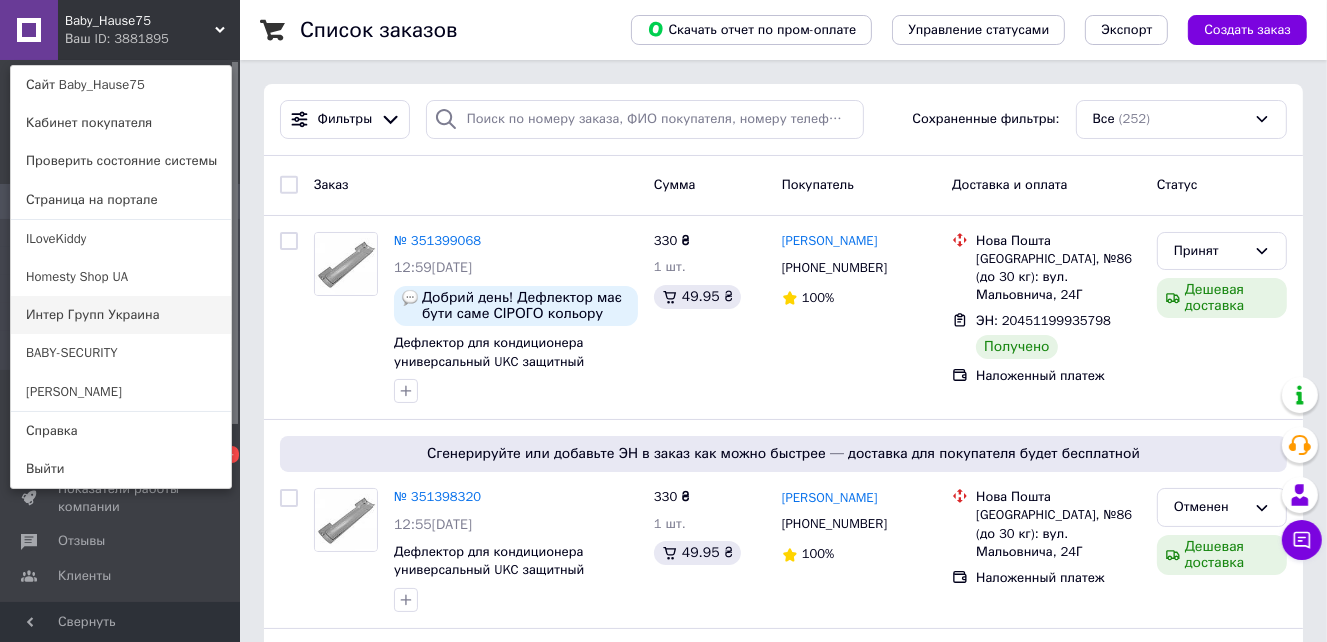 click on "Интер Групп Украина" at bounding box center [121, 315] 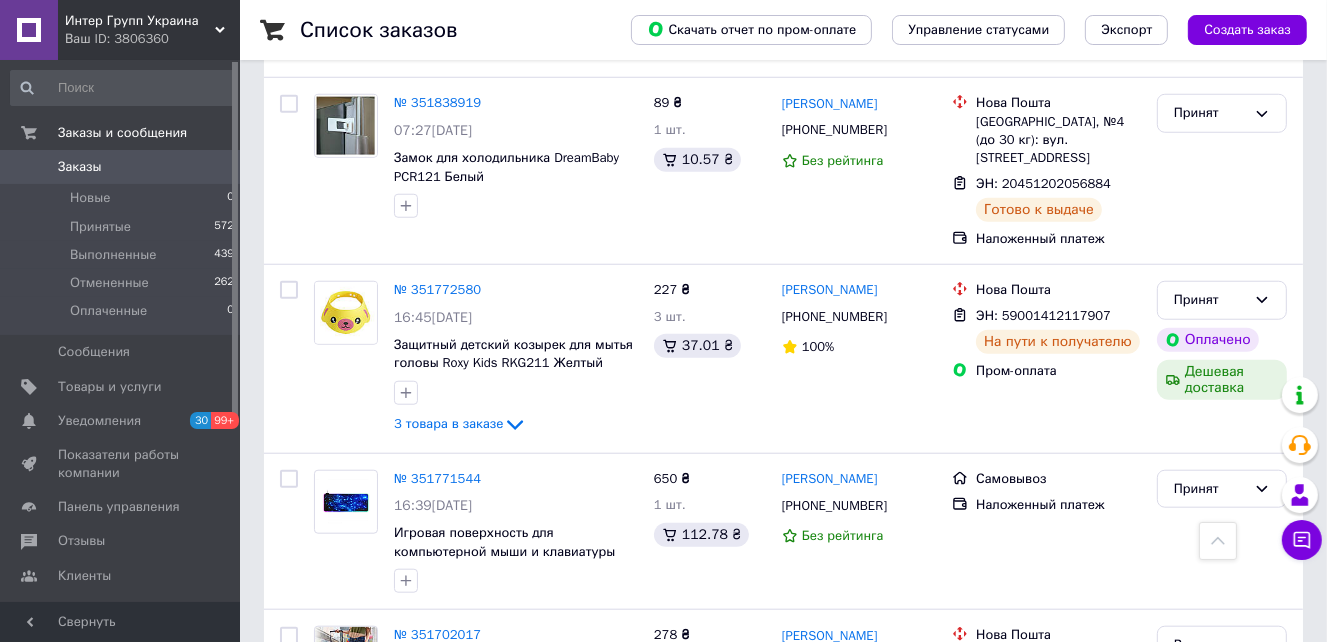 scroll, scrollTop: 1700, scrollLeft: 0, axis: vertical 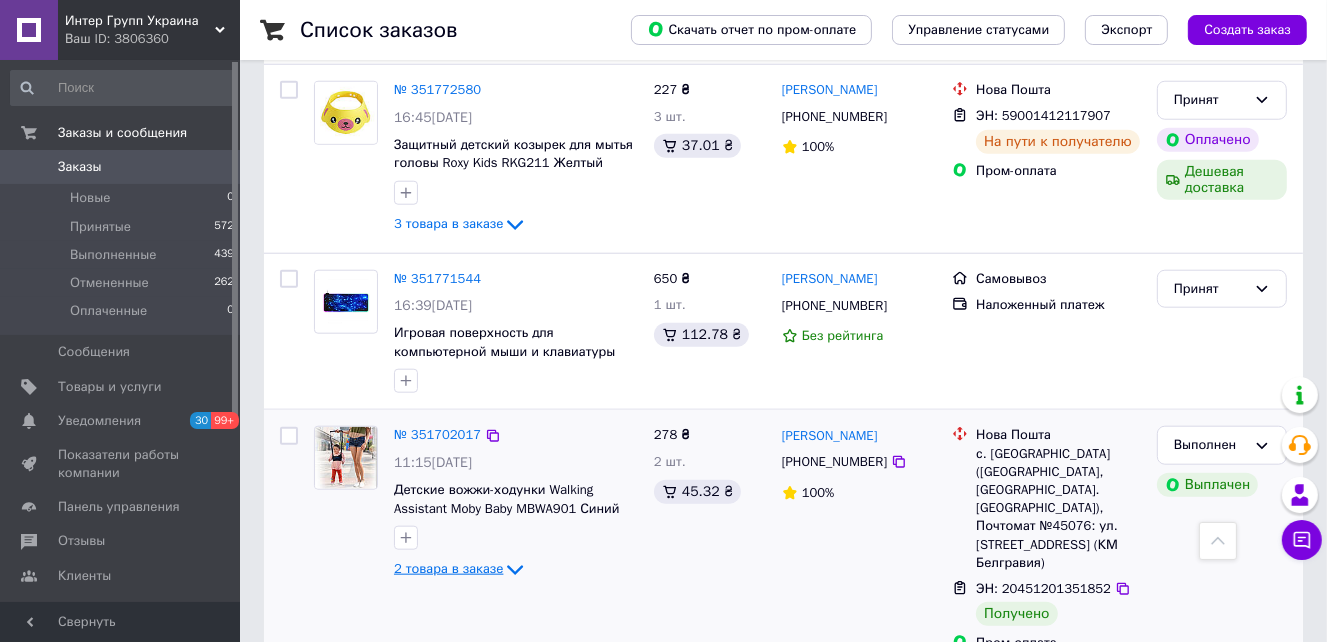 click on "2 товара в заказе" at bounding box center [448, 569] 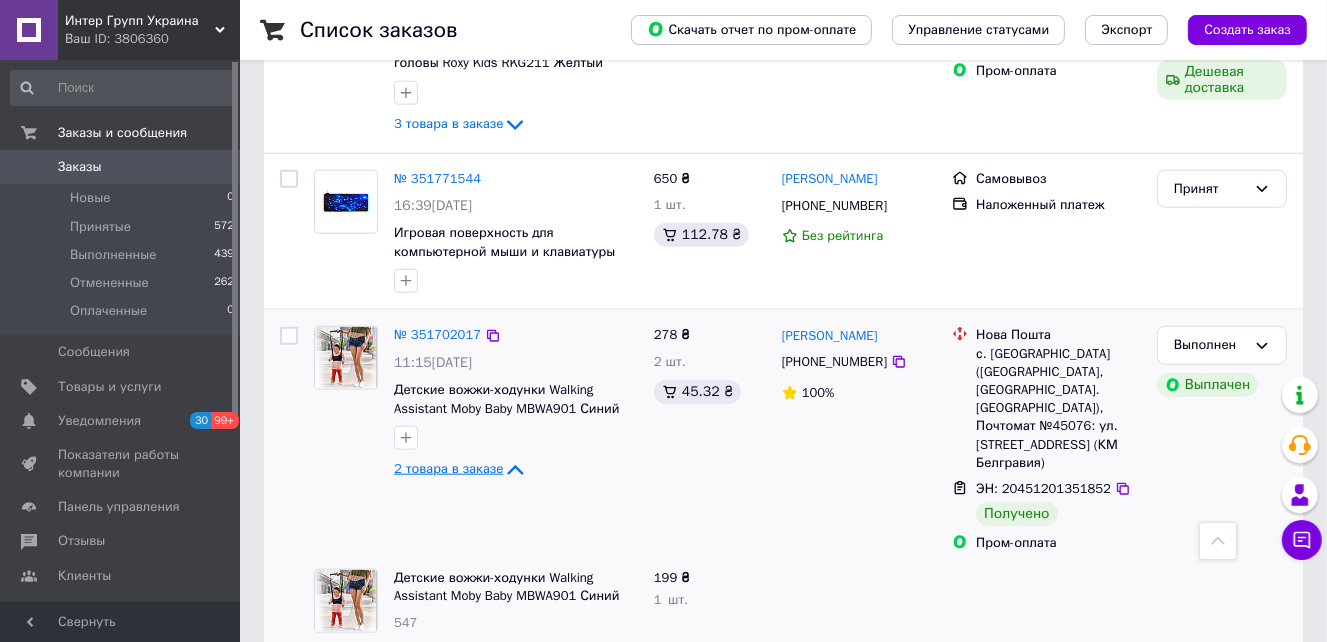 scroll, scrollTop: 1900, scrollLeft: 0, axis: vertical 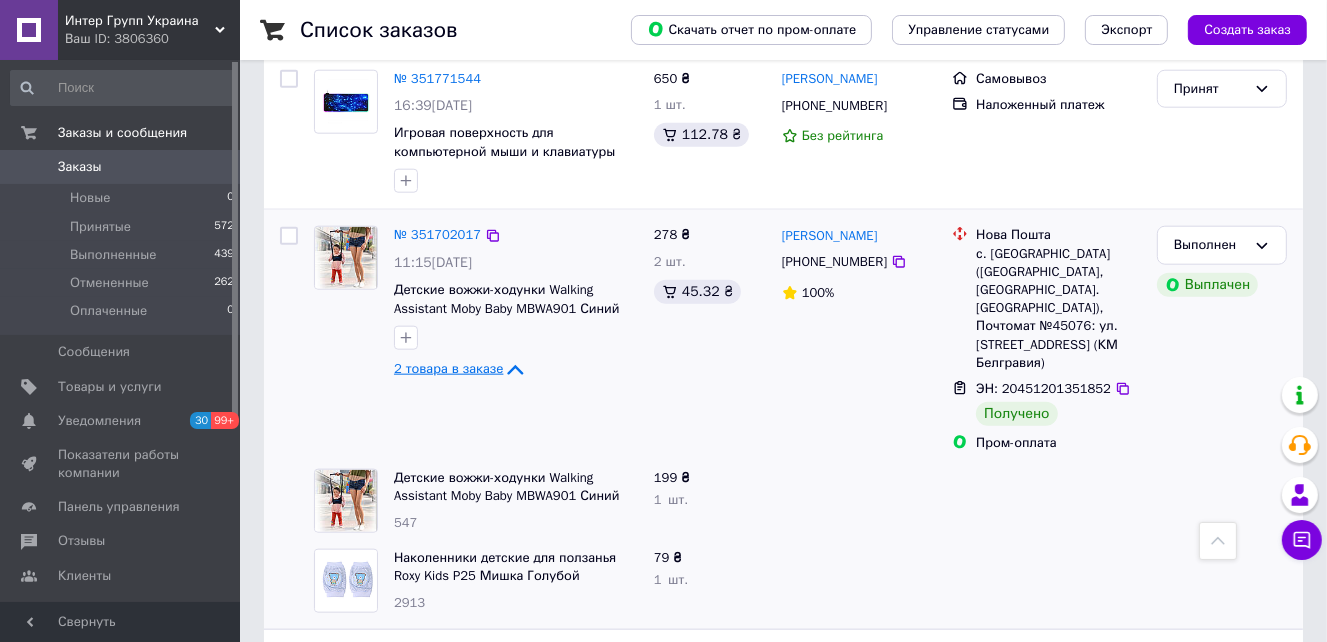 click on "2 товара в заказе" at bounding box center [448, 369] 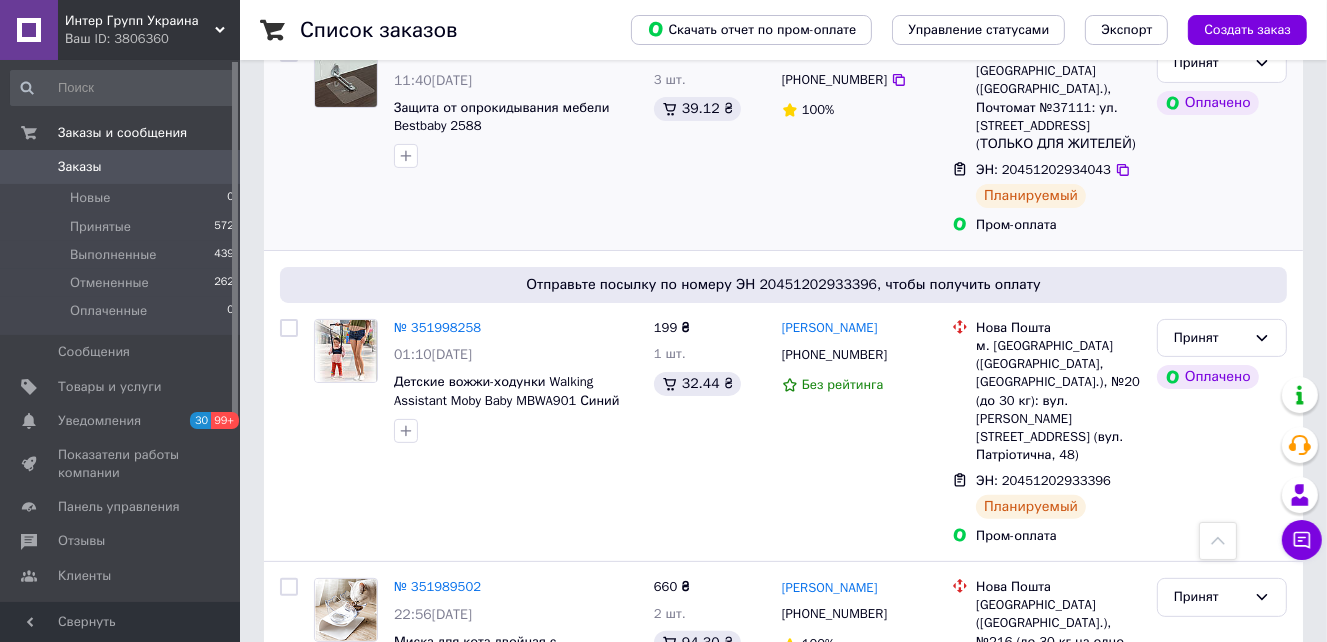 scroll, scrollTop: 0, scrollLeft: 0, axis: both 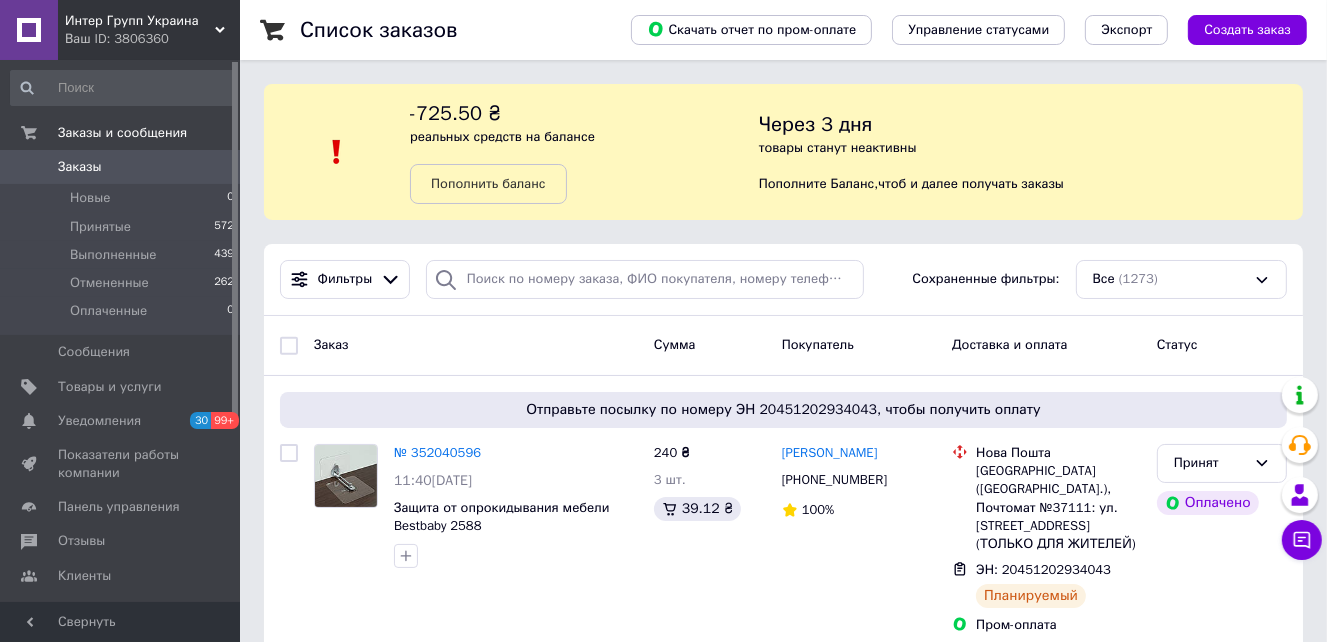 click on "Интер Групп Украина Ваш ID: 3806360" at bounding box center [149, 30] 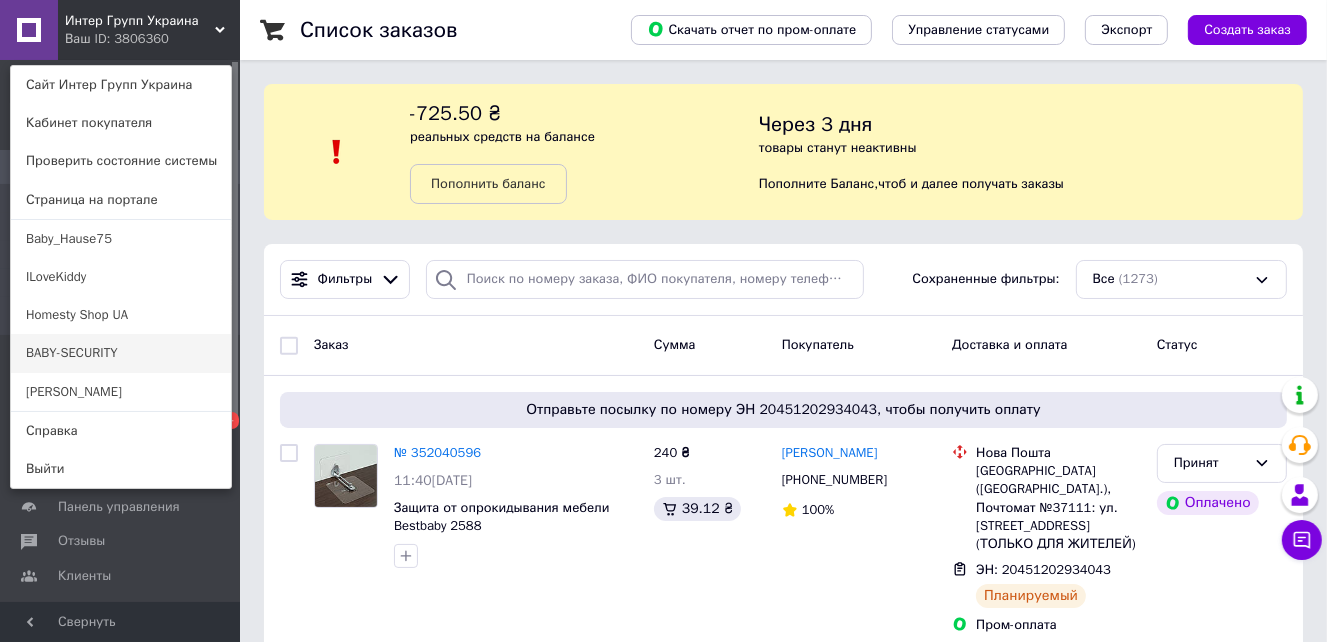 click on "BABY-SECURITY" at bounding box center [121, 353] 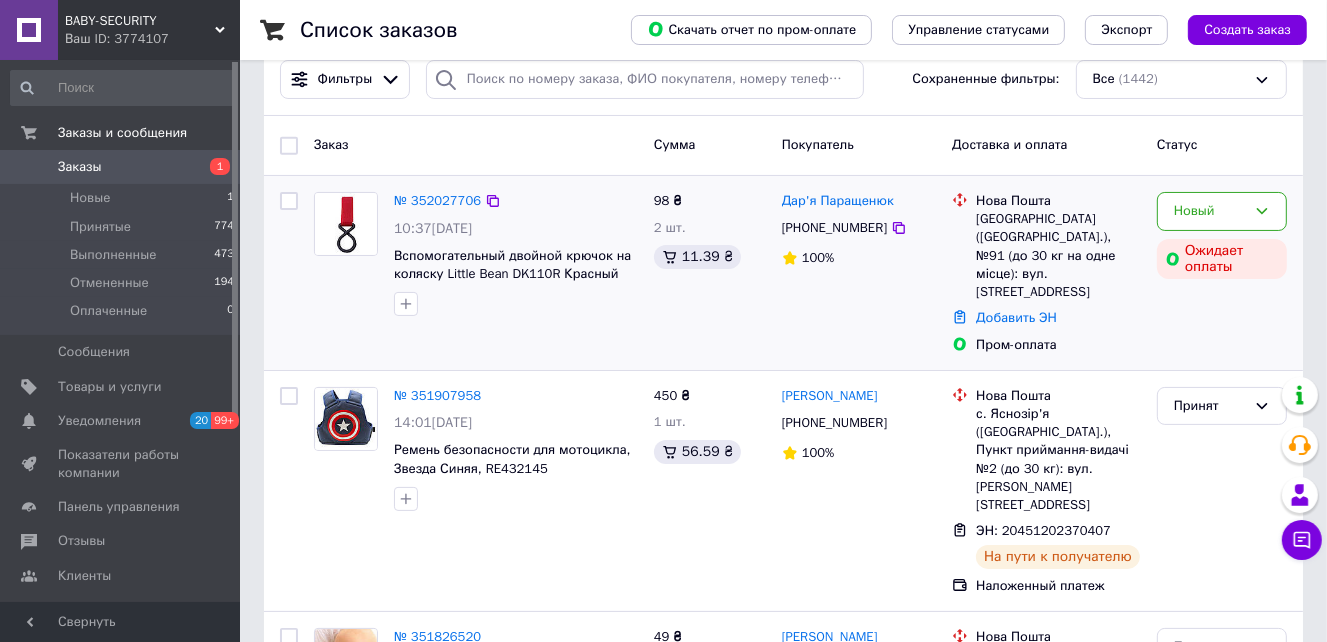 scroll, scrollTop: 0, scrollLeft: 0, axis: both 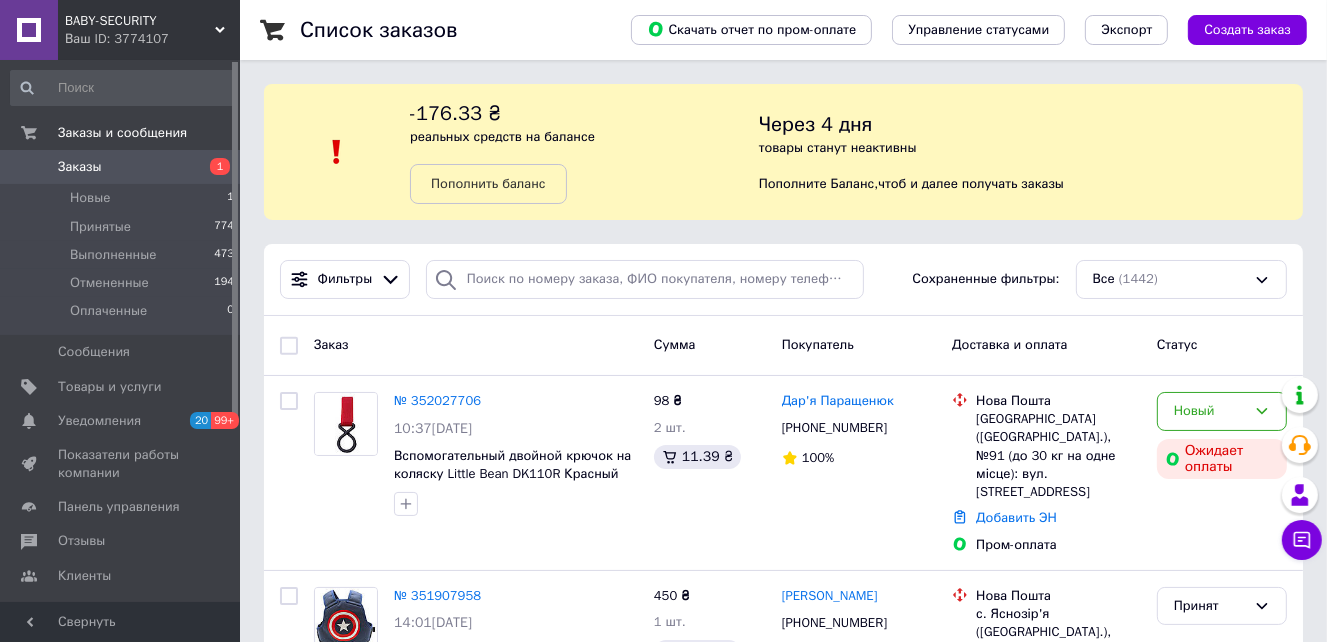 click 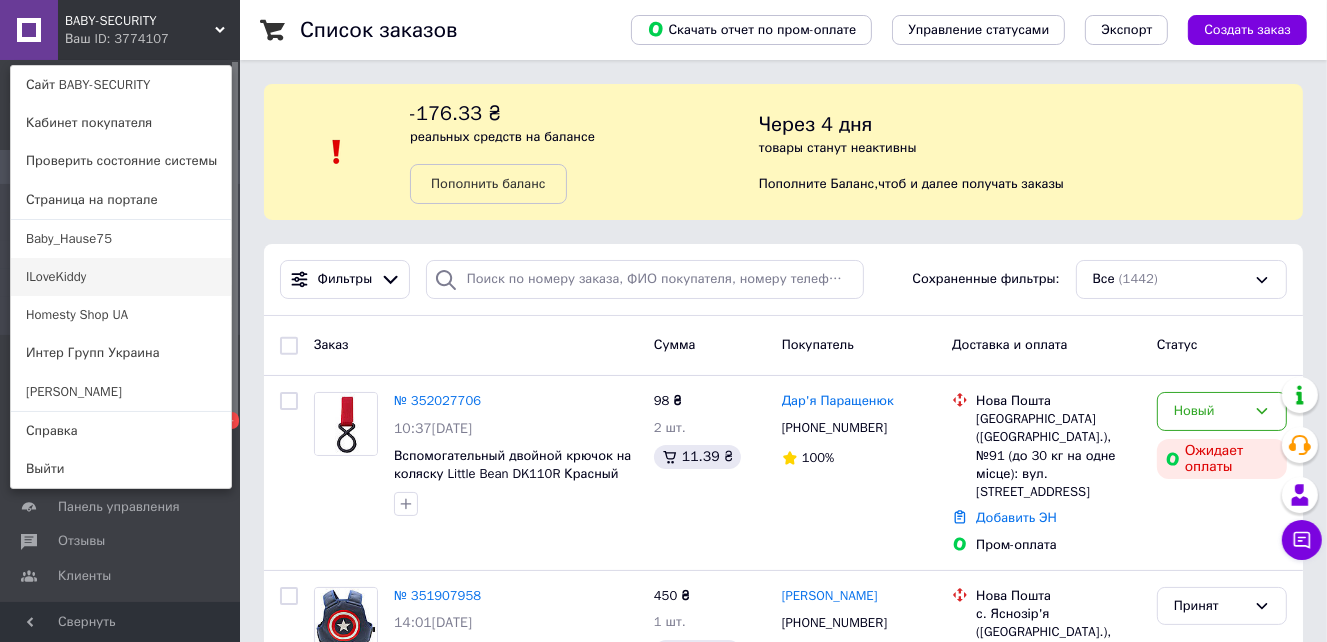 click on "ILoveKiddy" at bounding box center [121, 277] 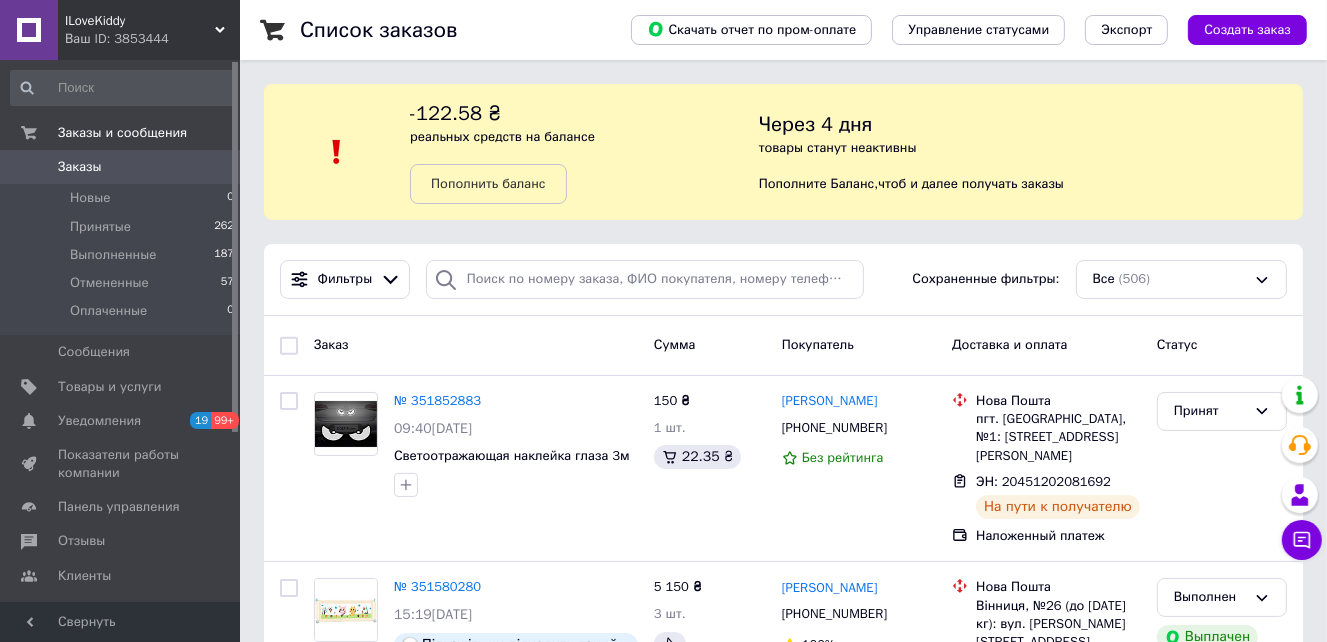 scroll, scrollTop: 200, scrollLeft: 0, axis: vertical 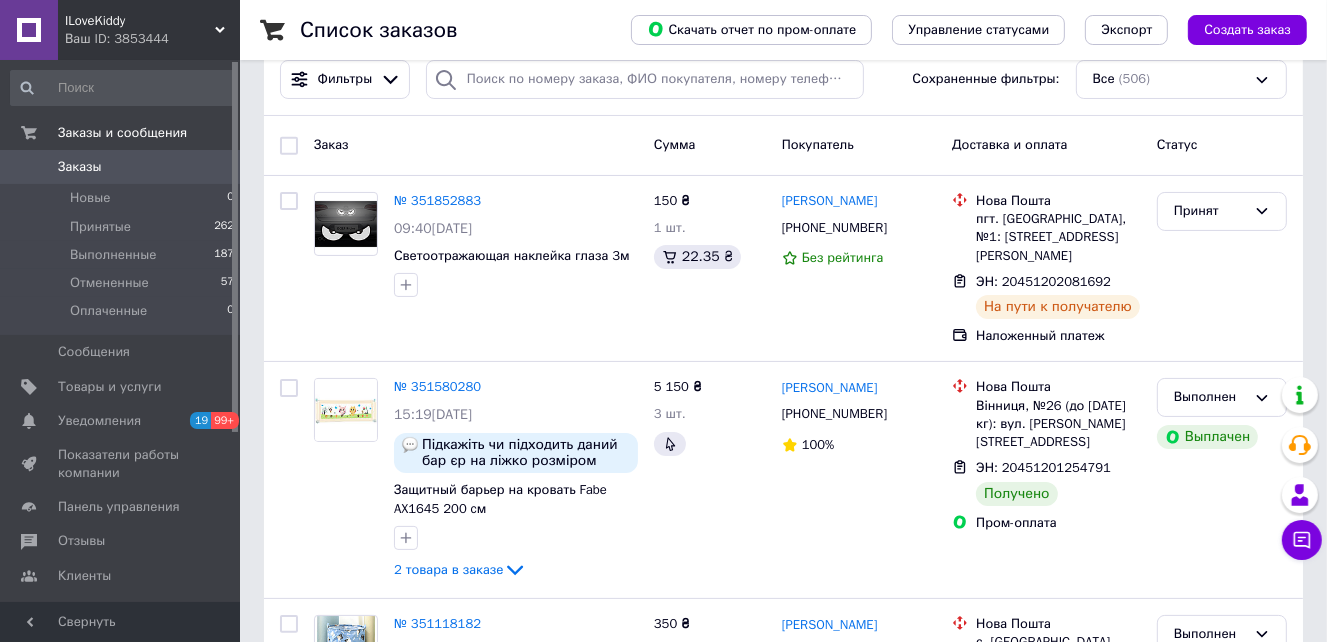 click on "№ 351580280" at bounding box center [437, 386] 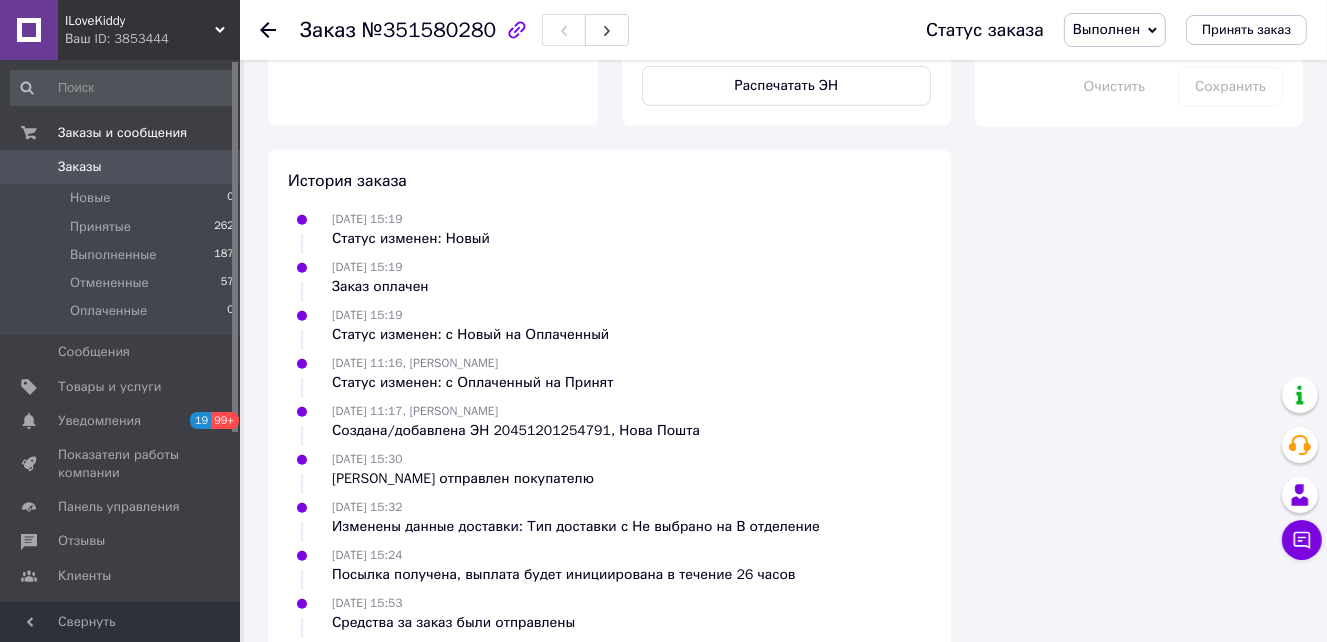 scroll, scrollTop: 1274, scrollLeft: 0, axis: vertical 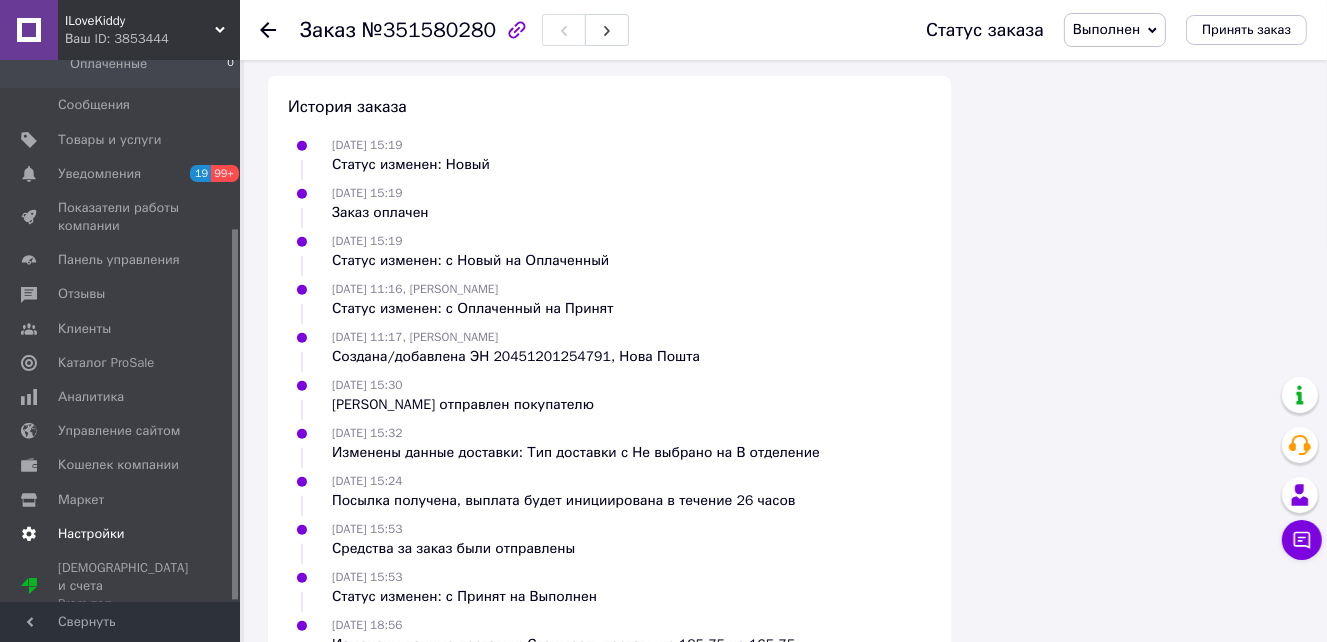 click on "Настройки" at bounding box center [91, 534] 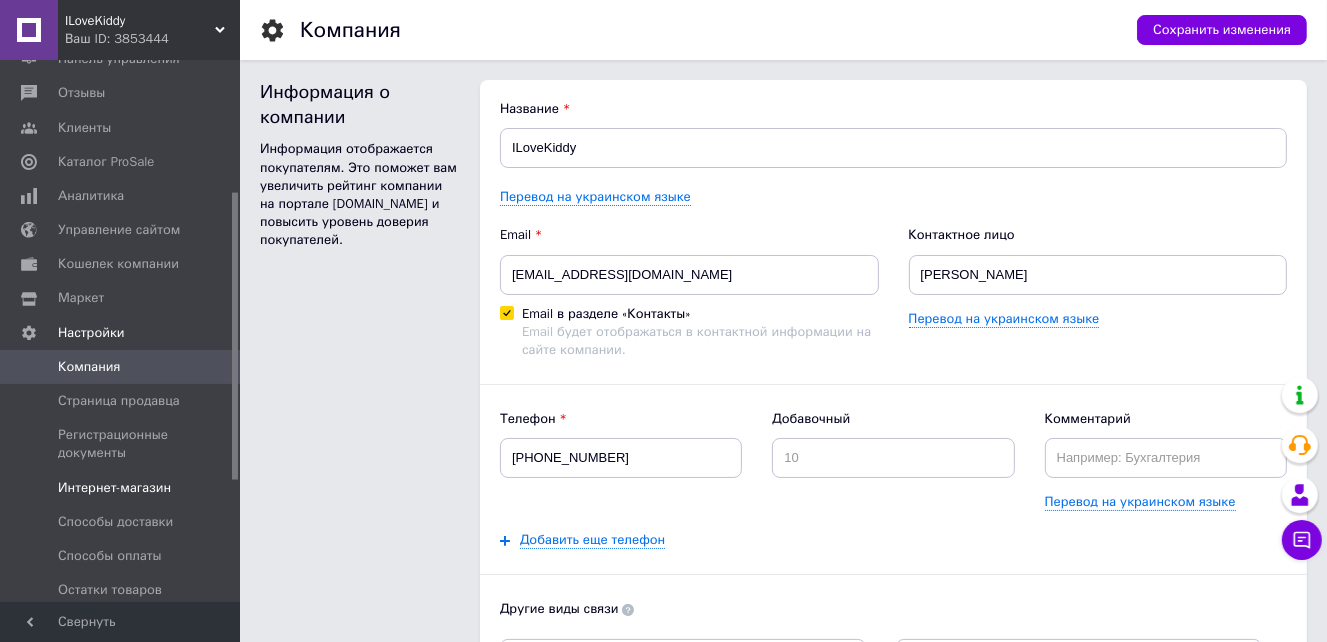 scroll, scrollTop: 0, scrollLeft: 0, axis: both 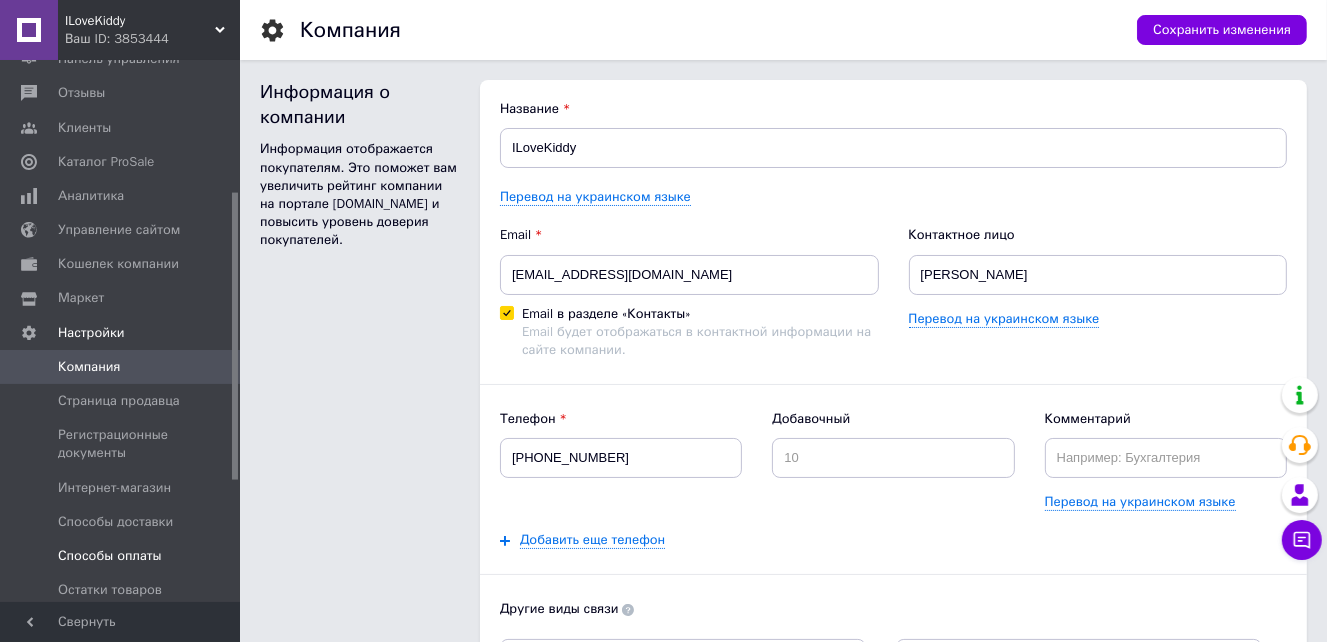 click on "Способы оплаты" at bounding box center (110, 556) 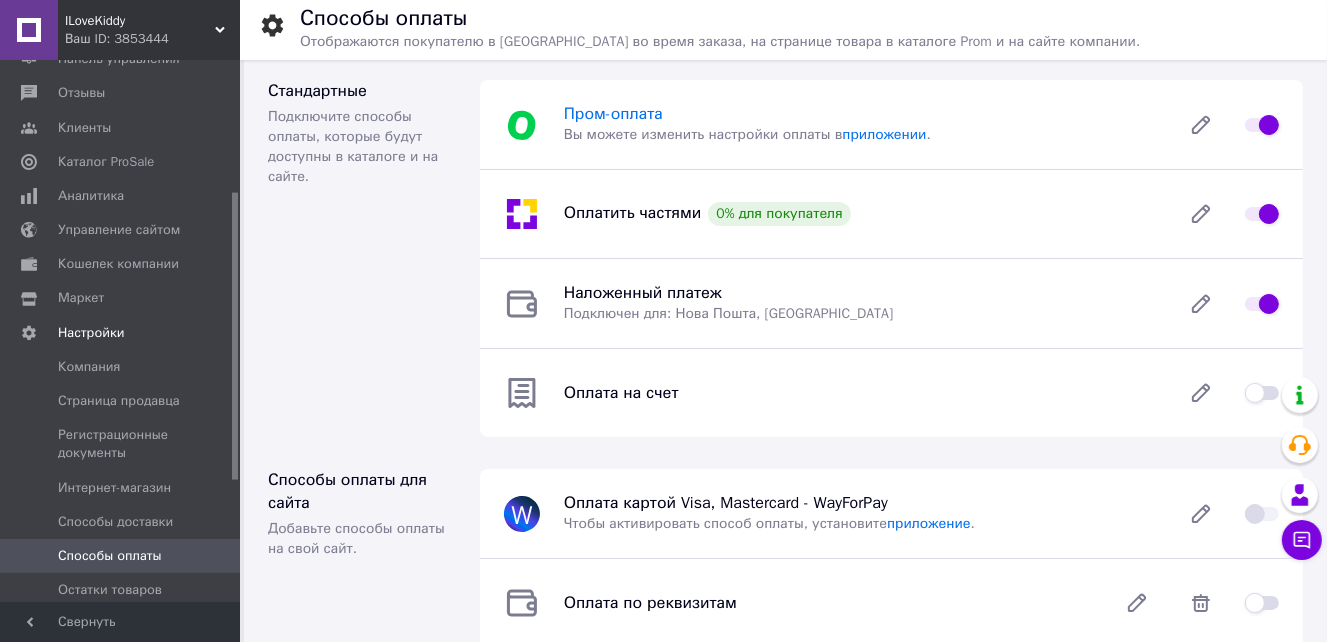 click on "Пром-оплата" at bounding box center [613, 114] 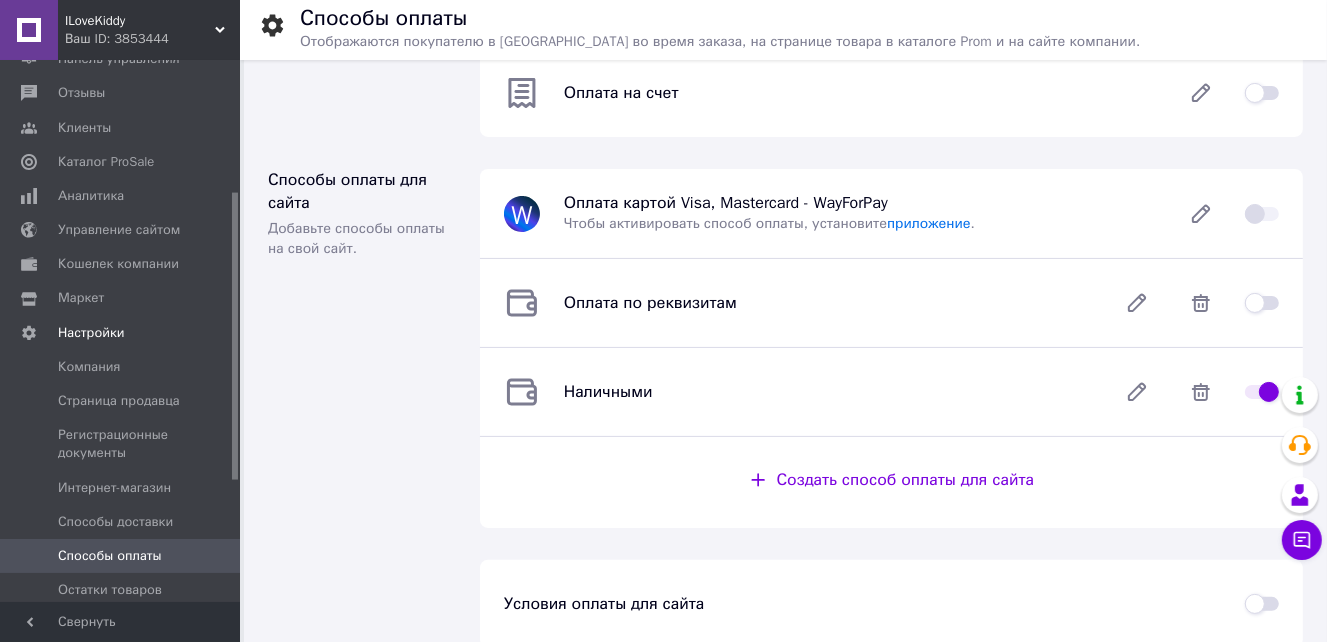 scroll, scrollTop: 0, scrollLeft: 0, axis: both 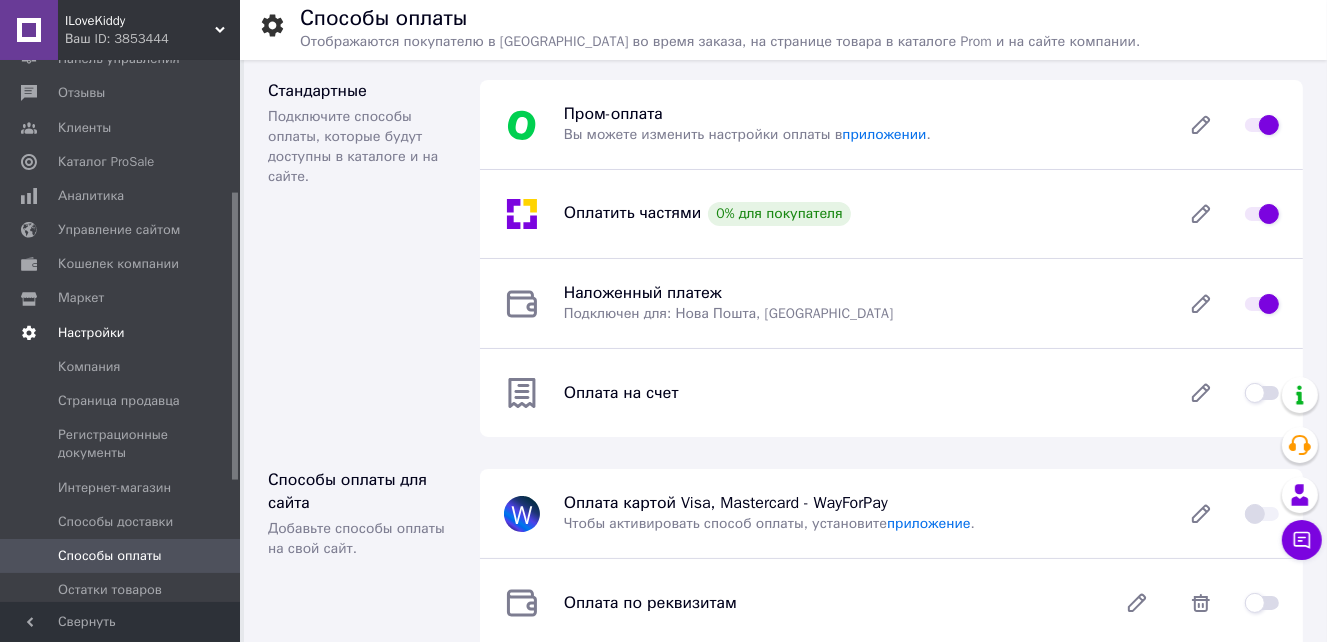 click on "Настройки" at bounding box center [91, 333] 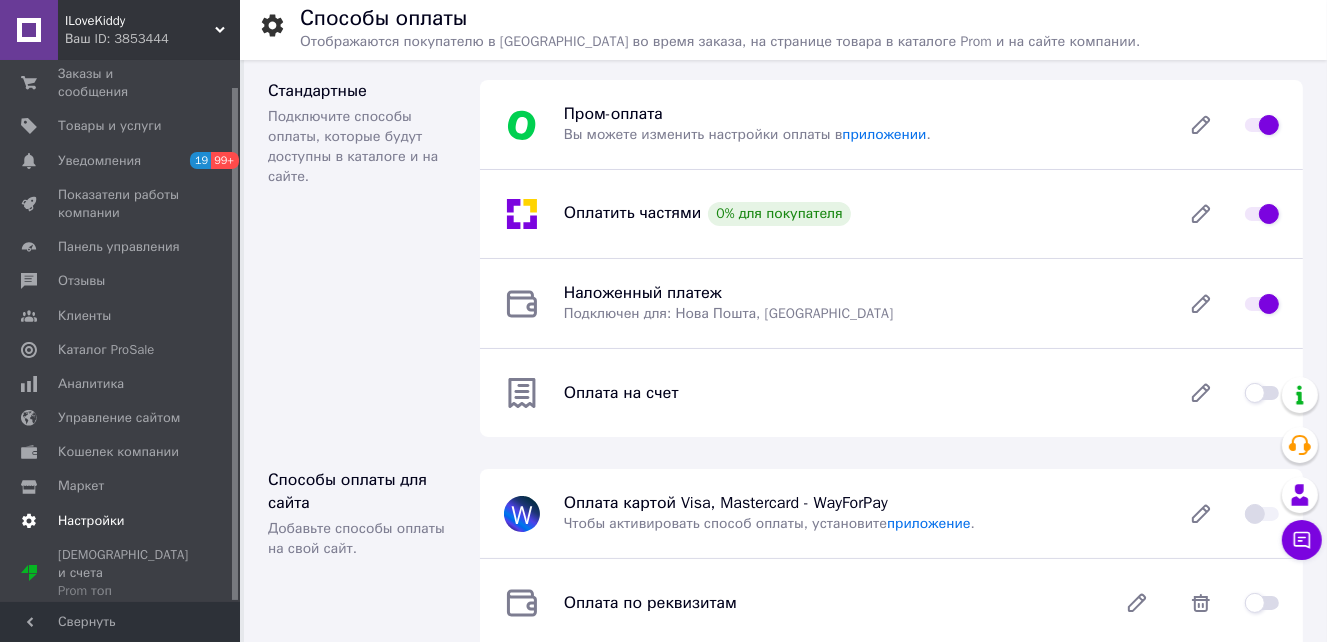 scroll, scrollTop: 28, scrollLeft: 0, axis: vertical 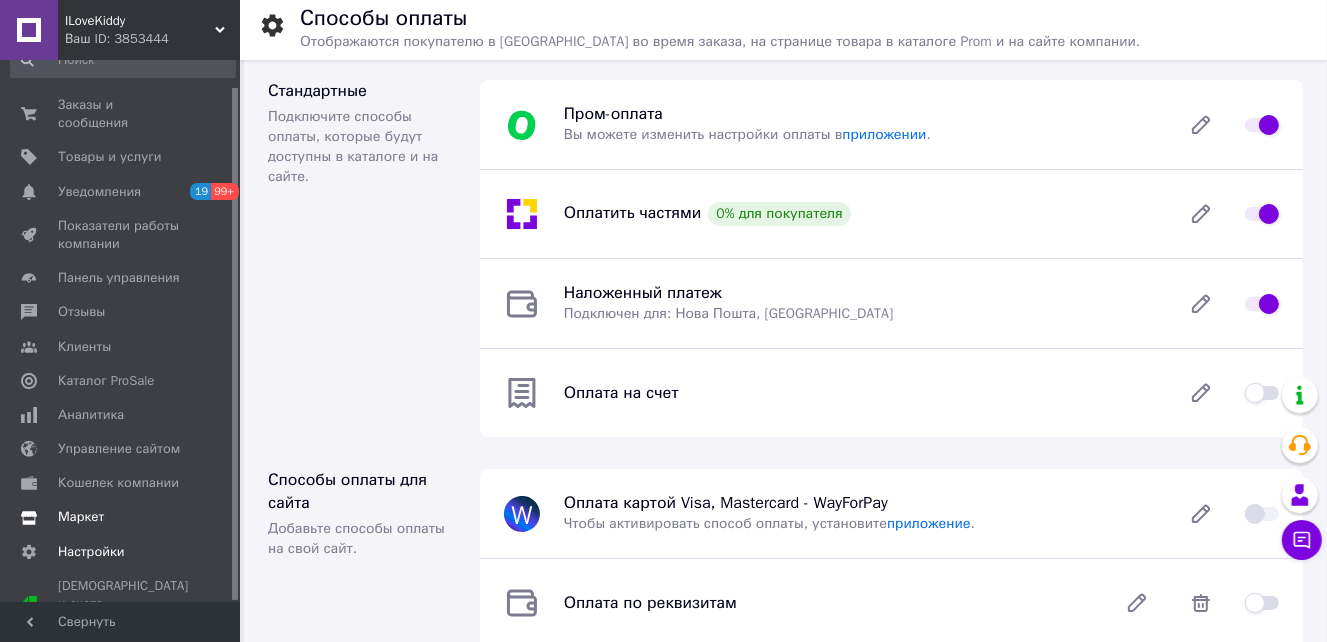 click on "Маркет" at bounding box center [121, 517] 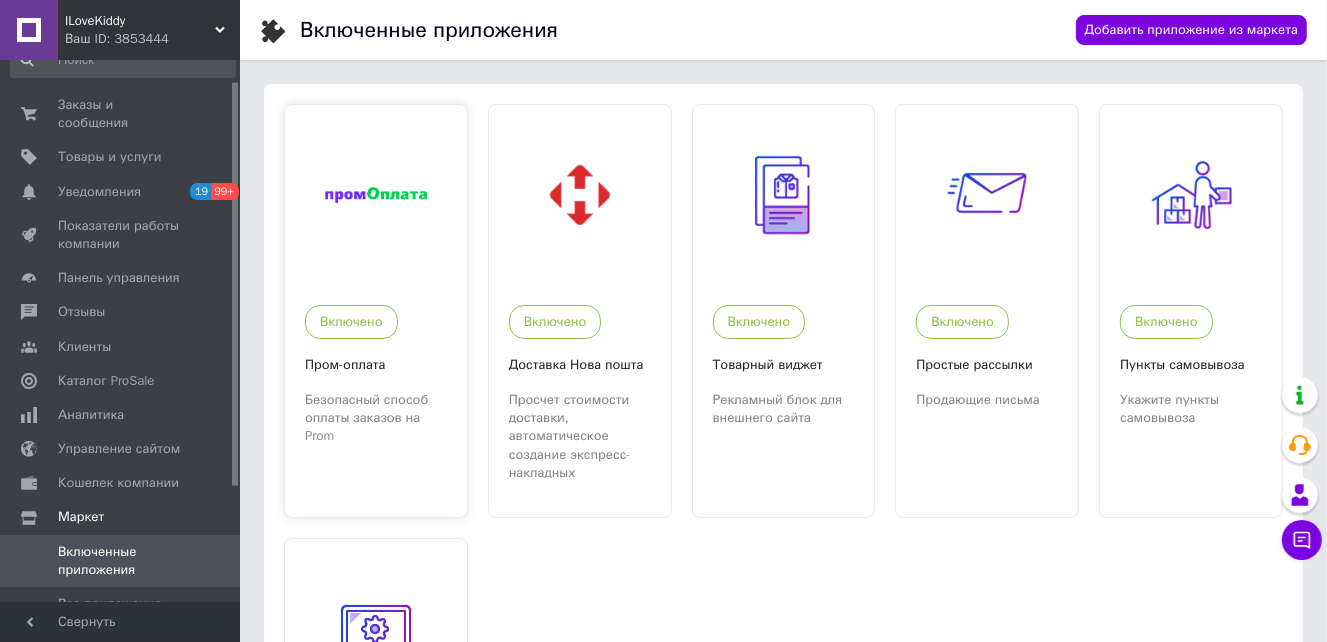 click at bounding box center [376, 195] 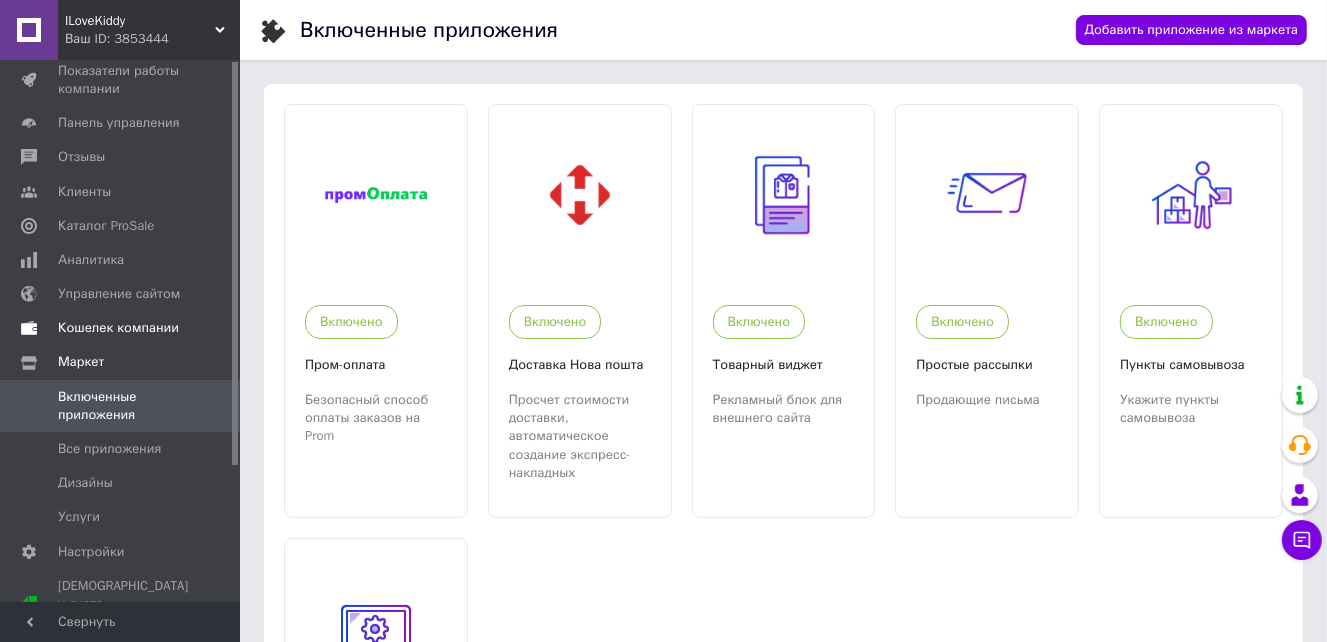 scroll, scrollTop: 0, scrollLeft: 0, axis: both 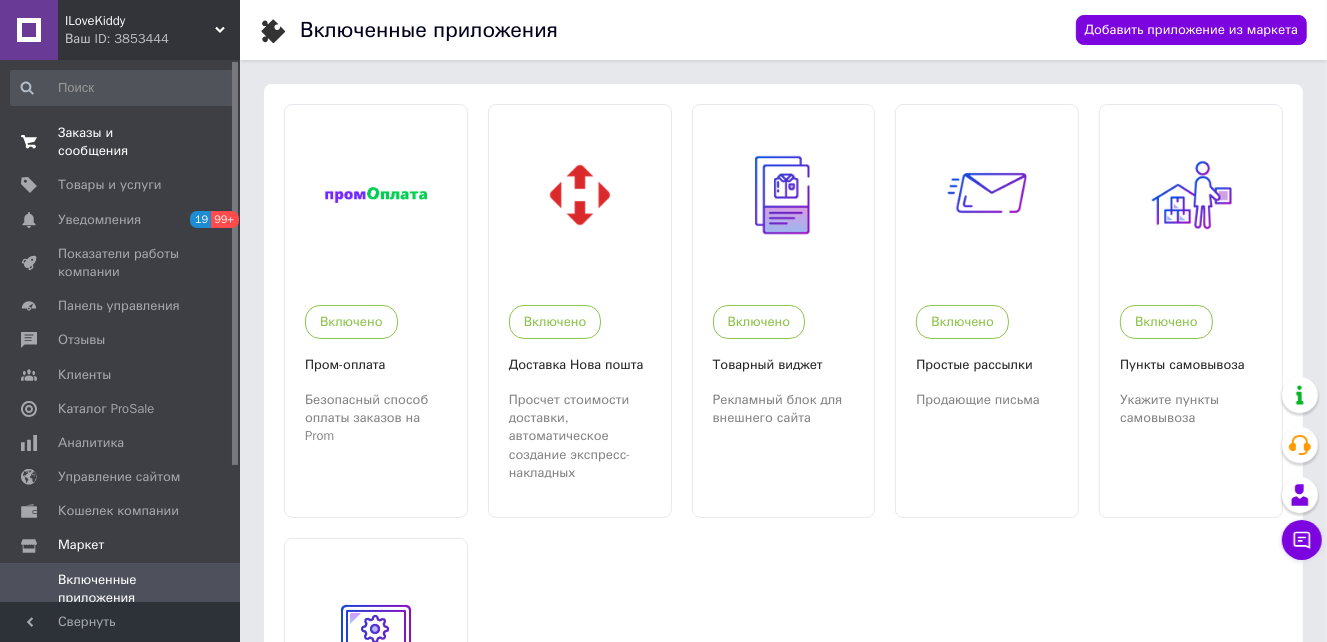 click on "Заказы и сообщения" at bounding box center (121, 142) 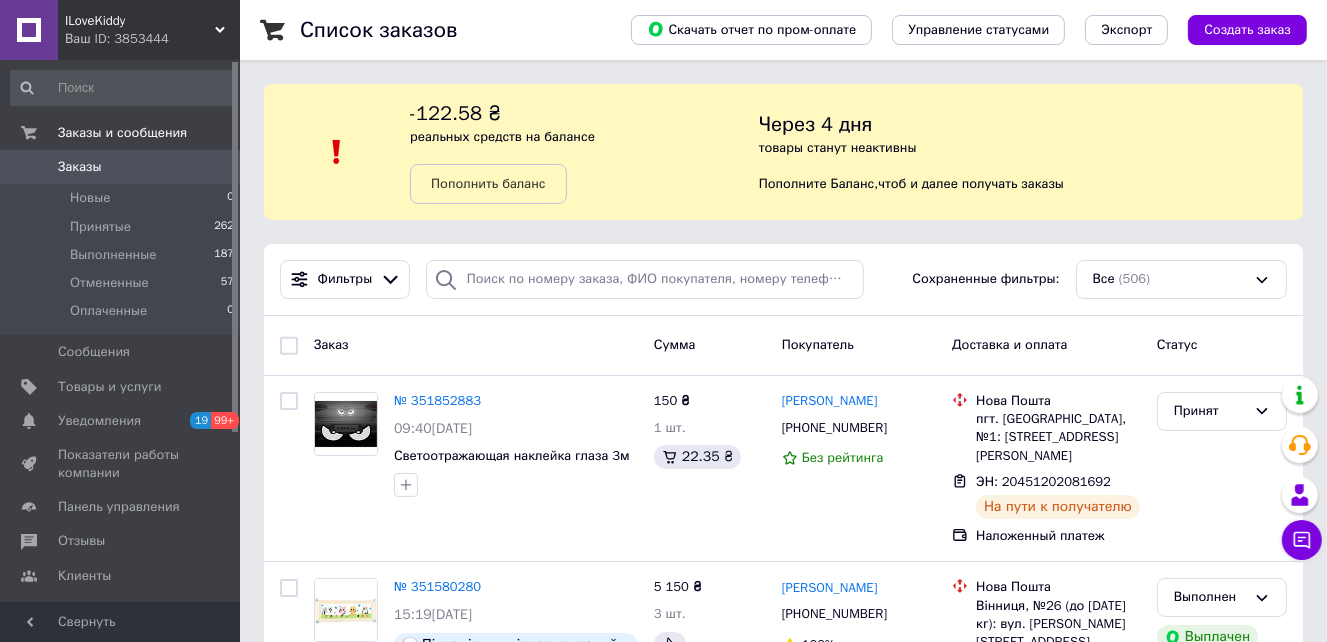 scroll, scrollTop: 100, scrollLeft: 0, axis: vertical 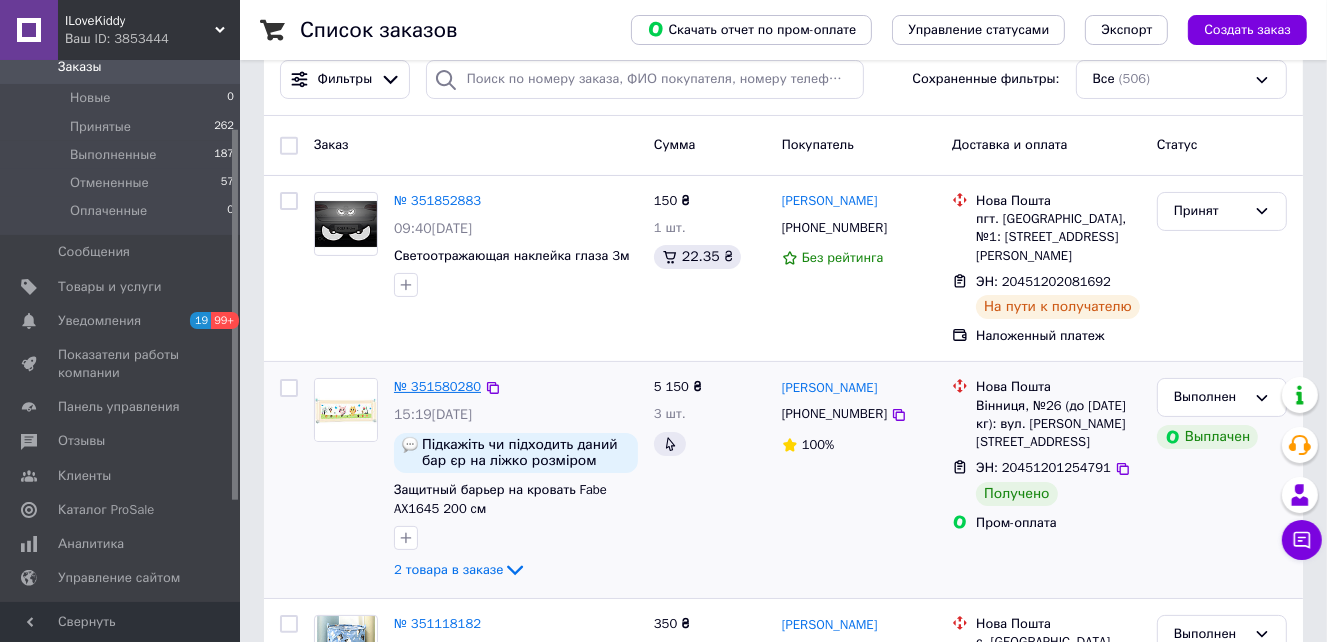 click on "№ 351580280" at bounding box center [437, 386] 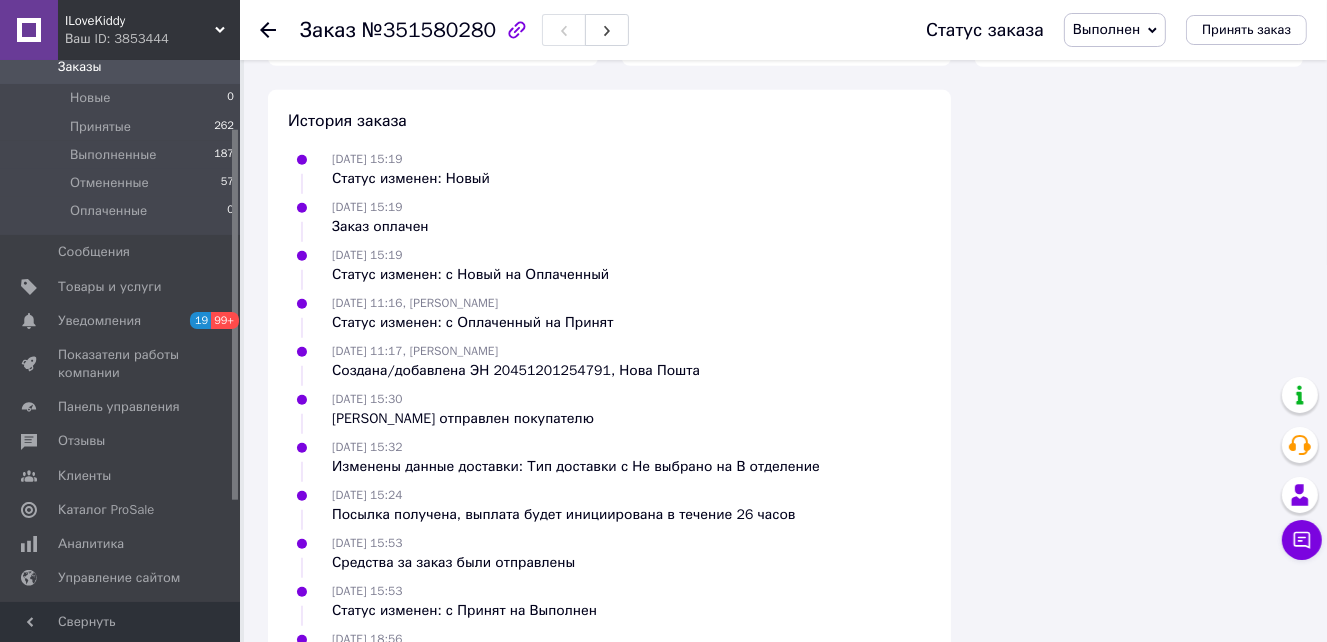 scroll, scrollTop: 1274, scrollLeft: 0, axis: vertical 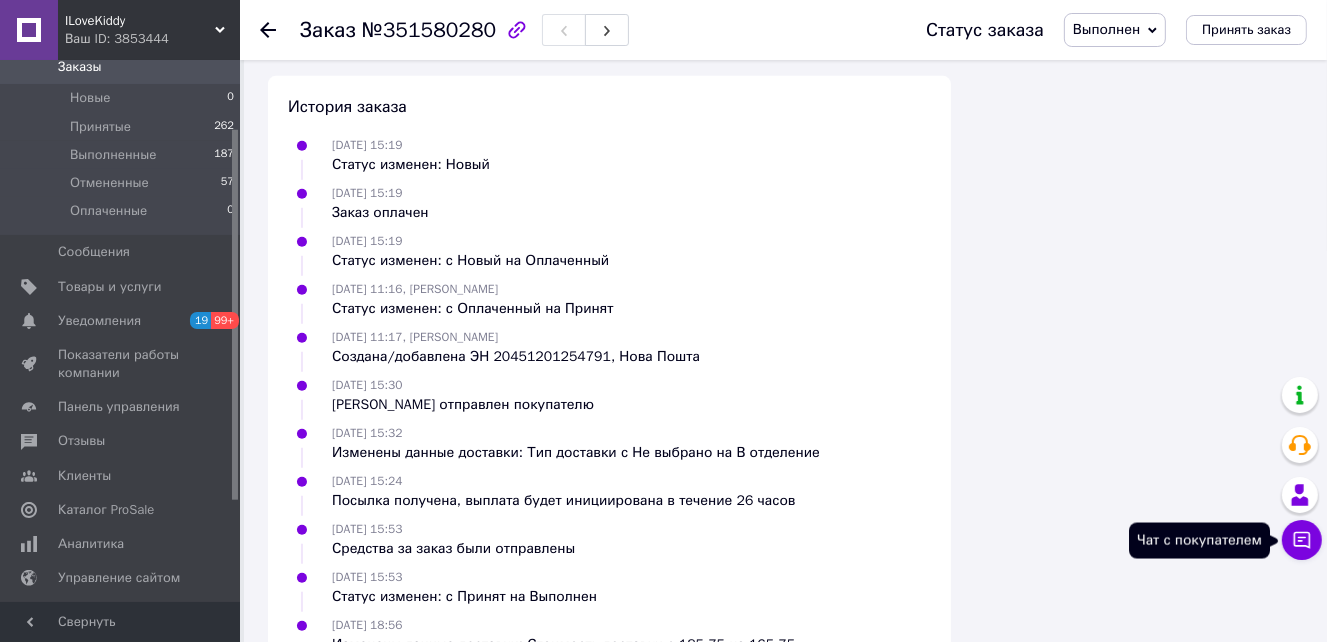 click 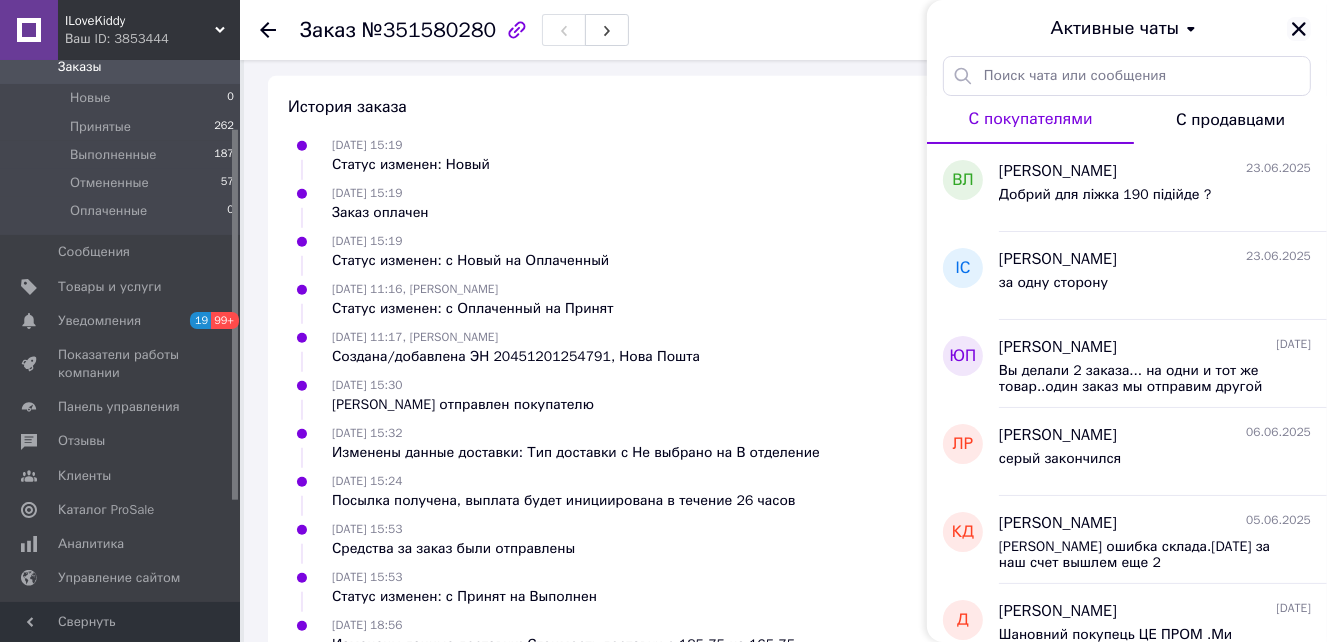 click 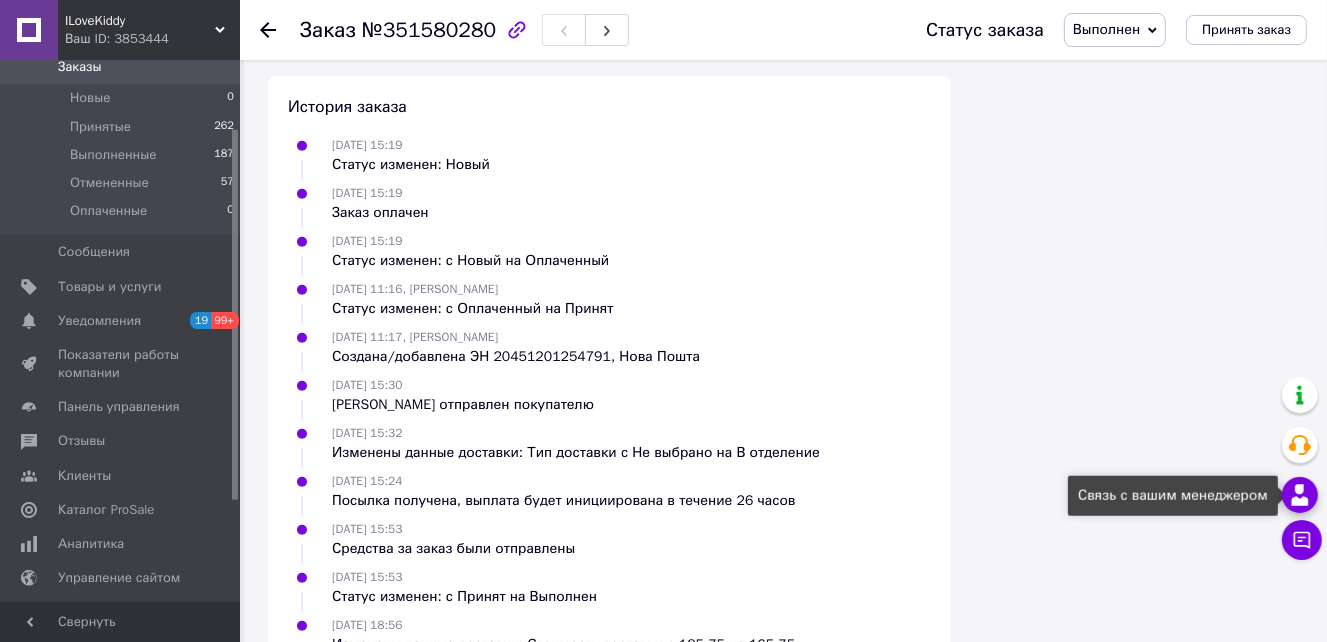click at bounding box center (1300, 495) 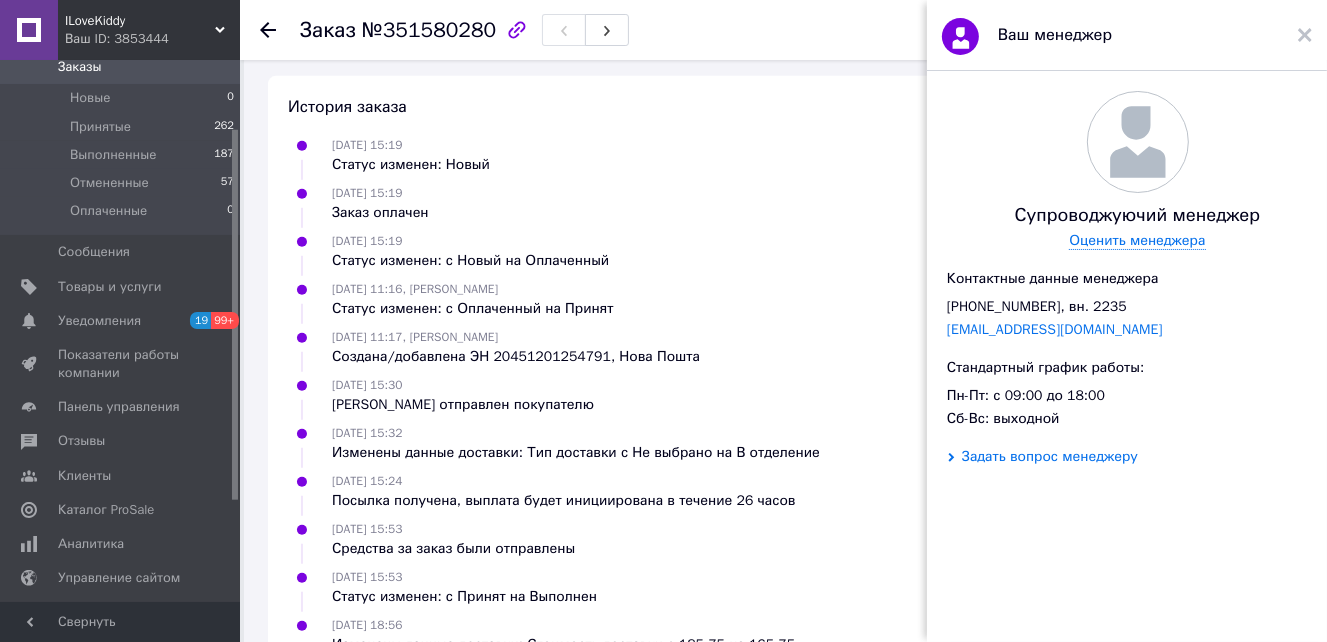click on "Задать вопрос менеджеру" at bounding box center (1050, 457) 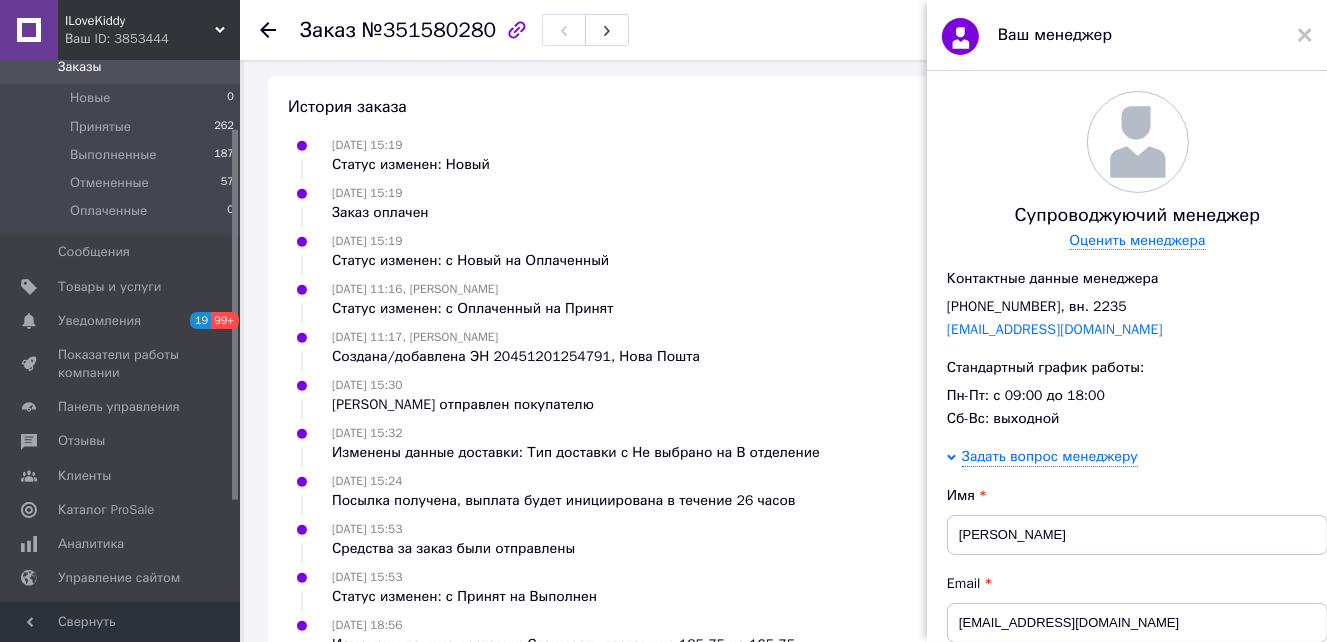scroll, scrollTop: 200, scrollLeft: 0, axis: vertical 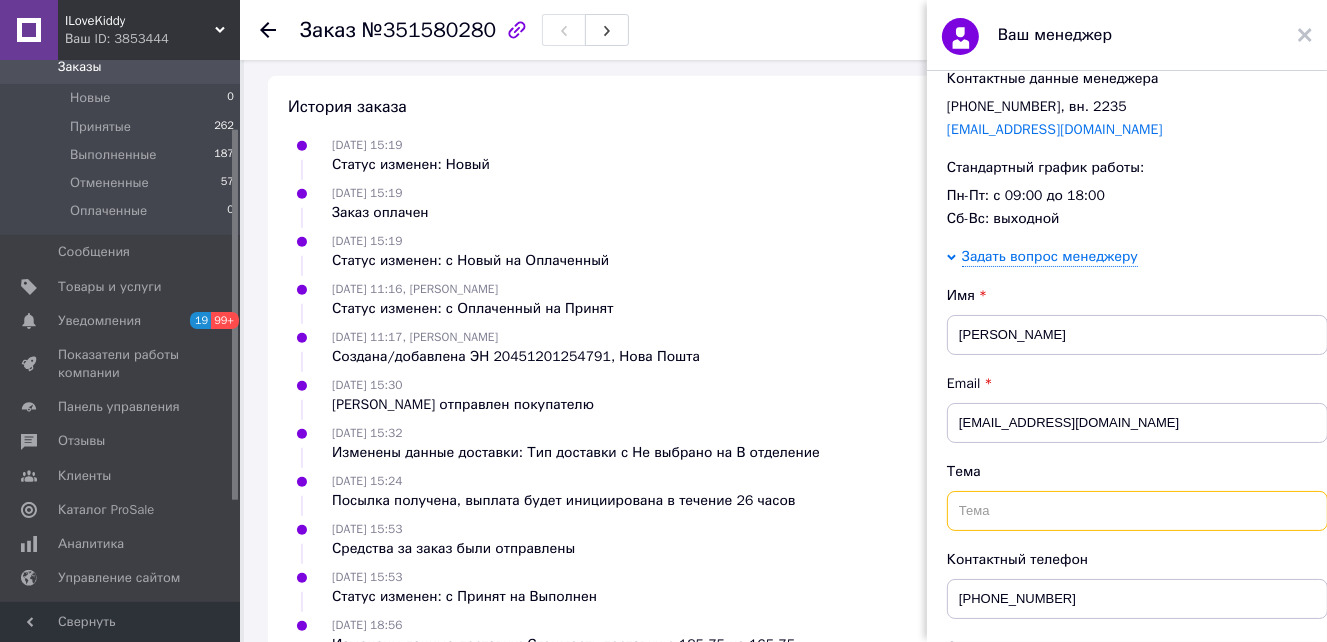 click at bounding box center (1137, 511) 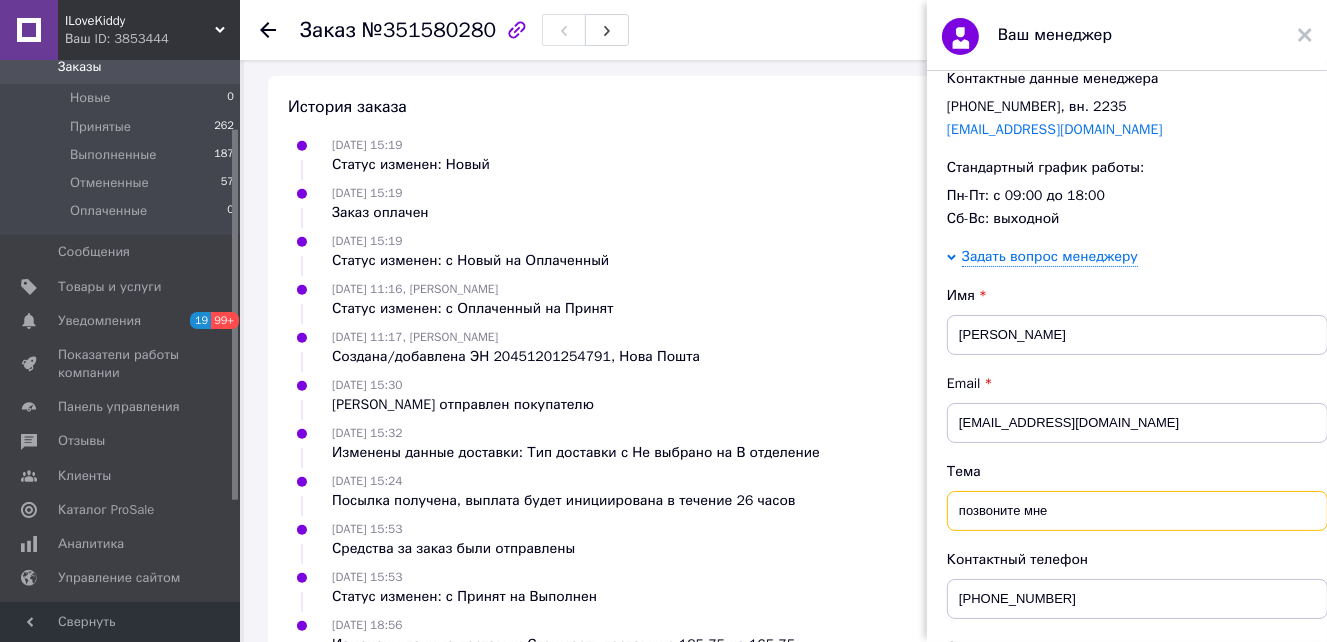 scroll, scrollTop: 490, scrollLeft: 0, axis: vertical 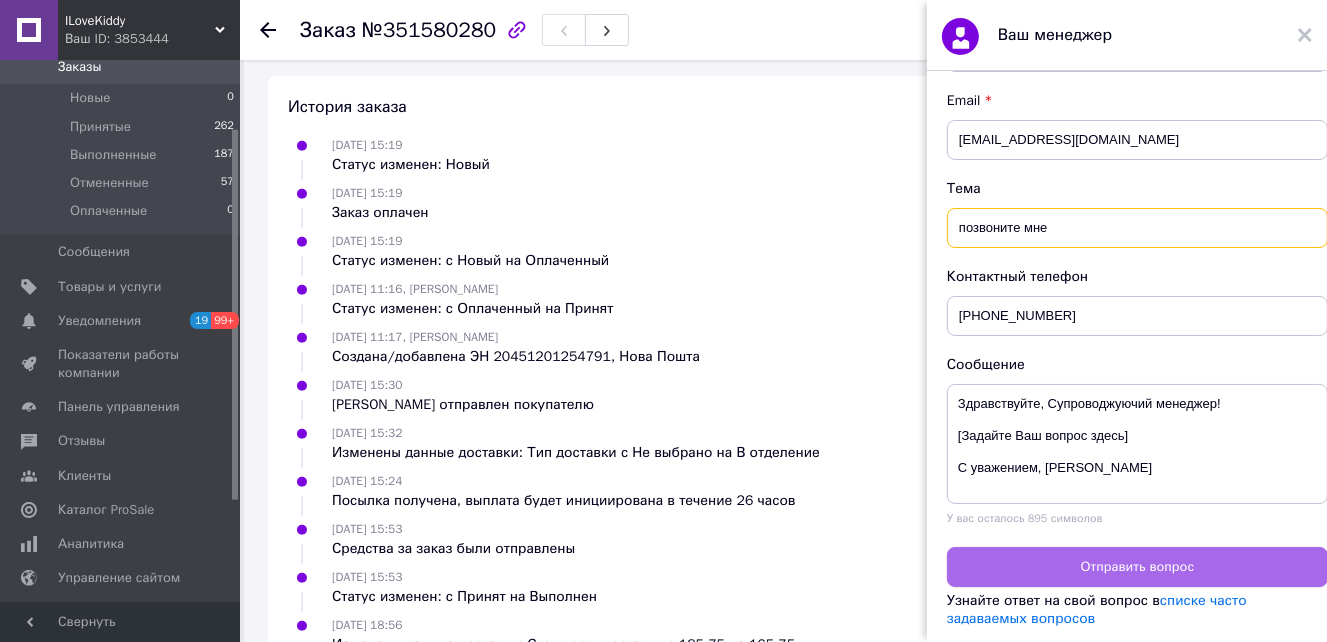 type on "позвоните мне" 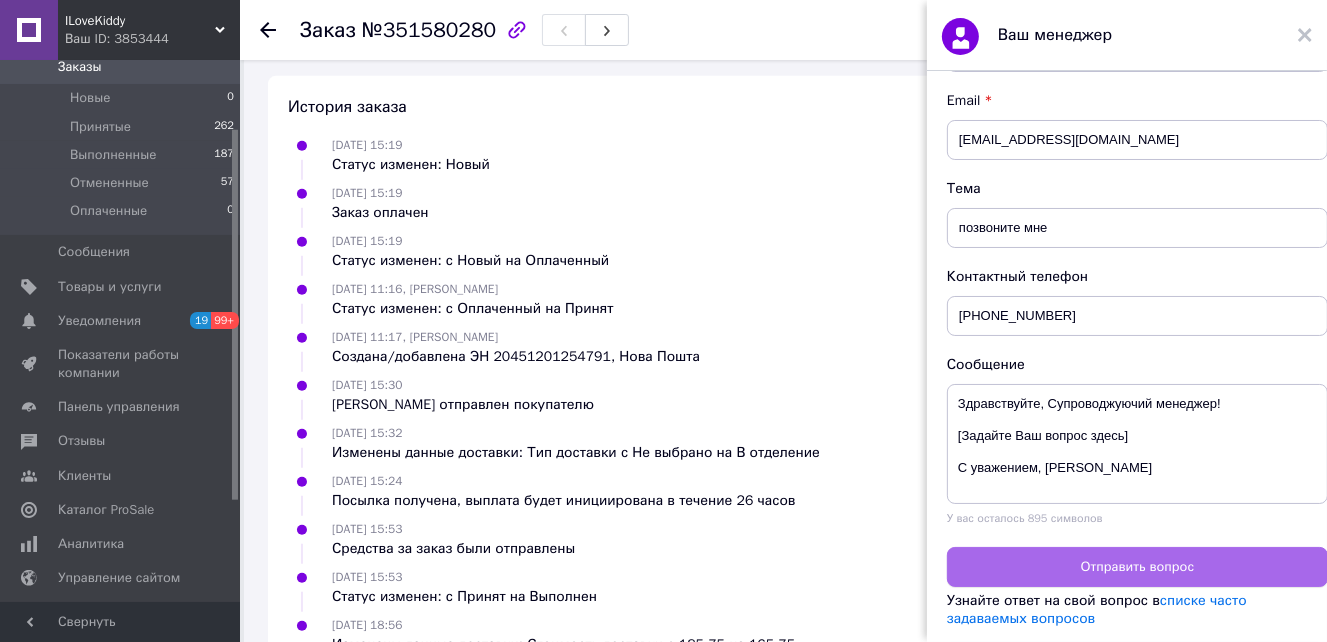 click on "Отправить вопрос" at bounding box center (1137, 567) 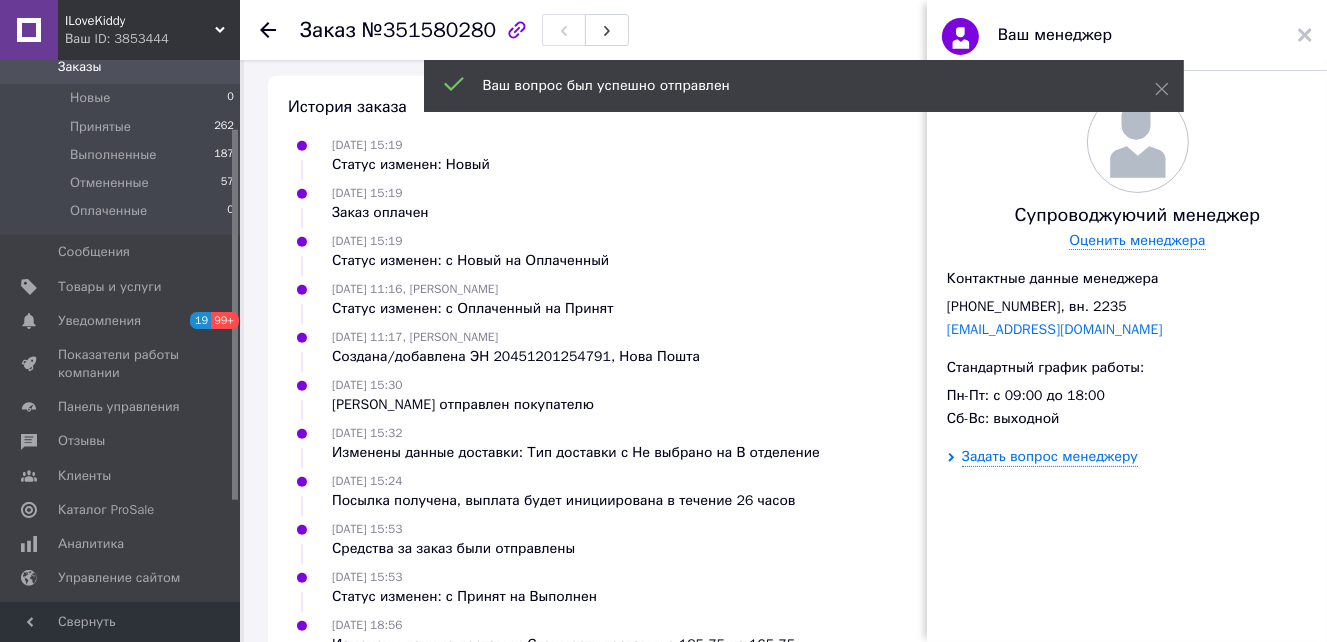 scroll, scrollTop: 0, scrollLeft: 0, axis: both 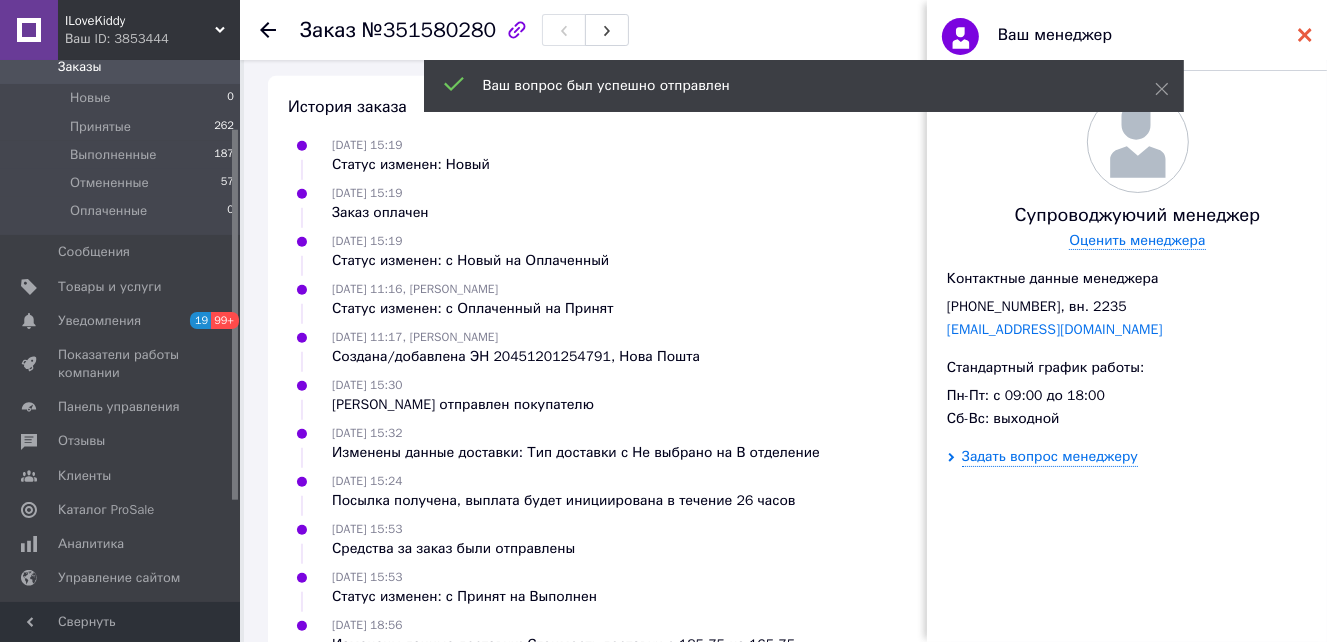 click 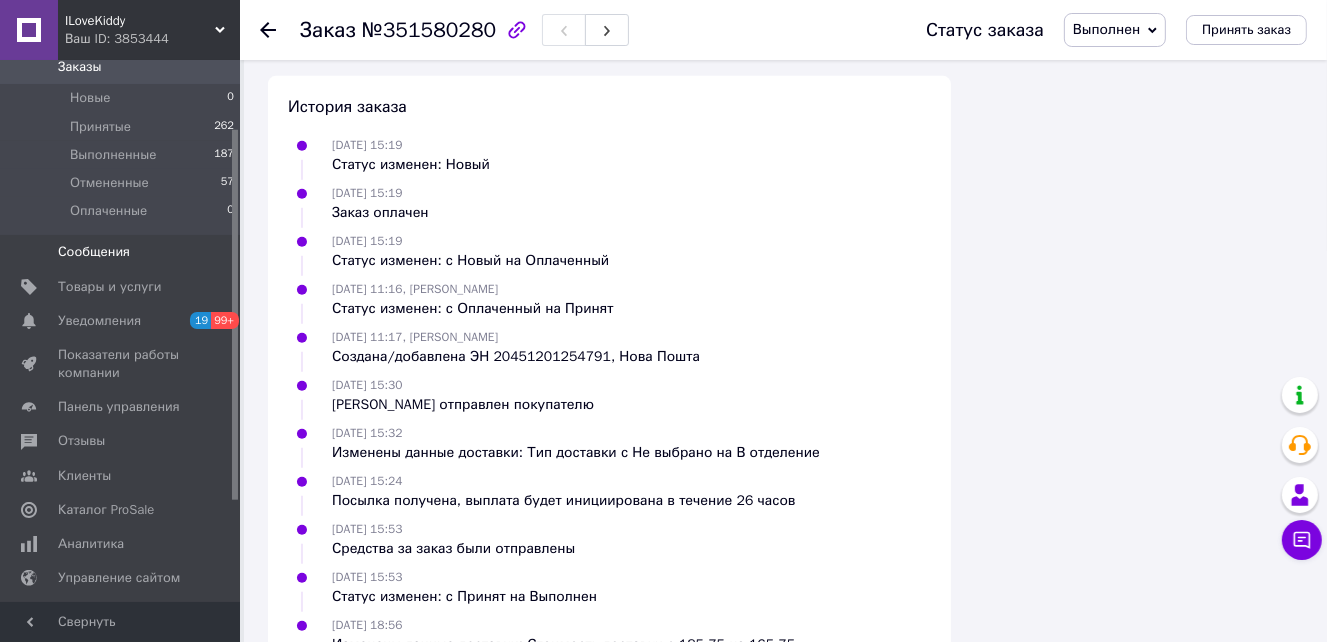 scroll, scrollTop: 0, scrollLeft: 0, axis: both 